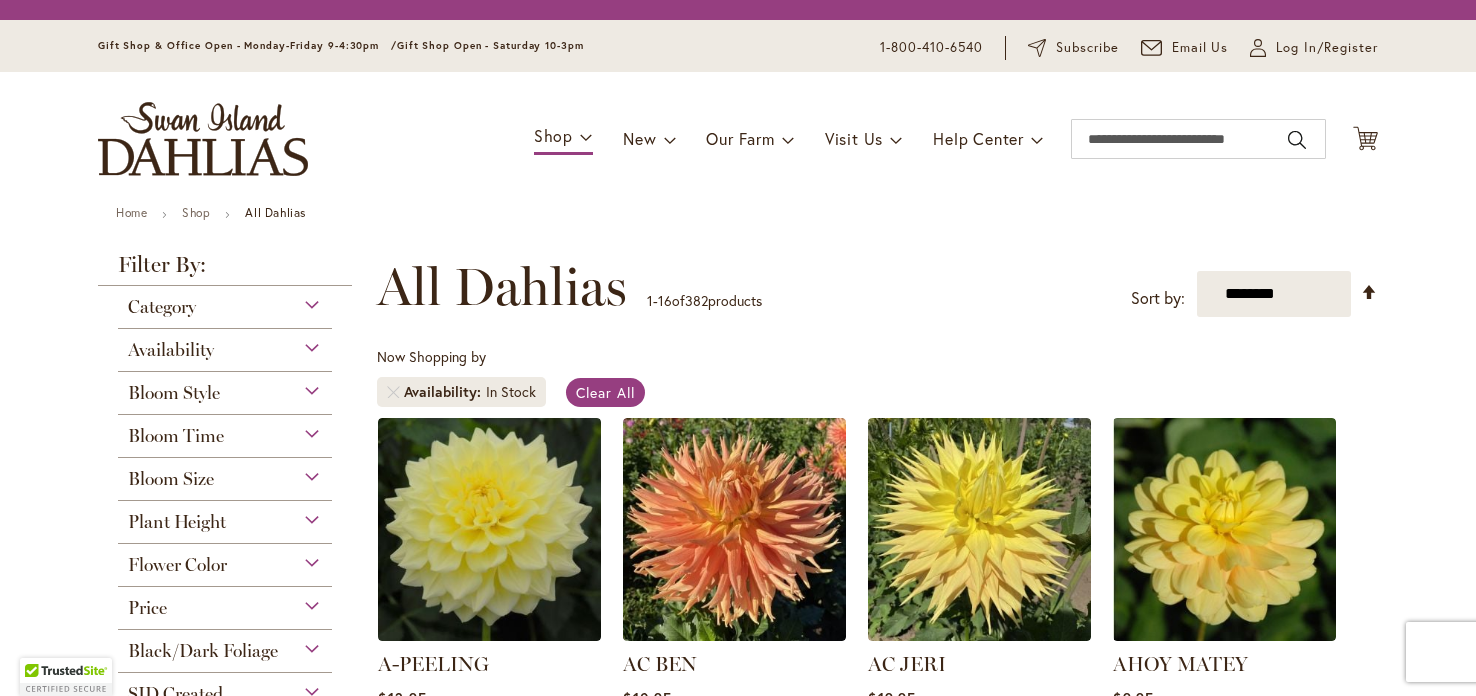 scroll, scrollTop: 0, scrollLeft: 0, axis: both 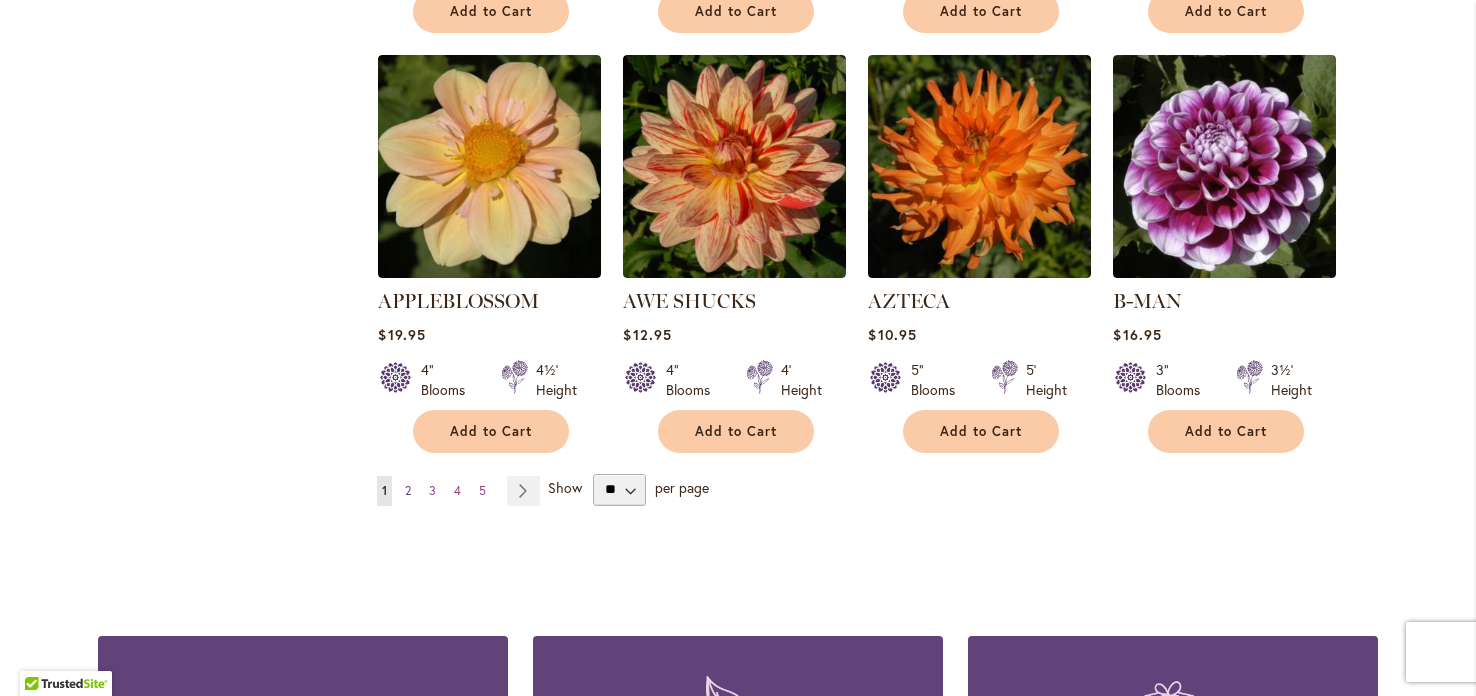 click on "2" at bounding box center [408, 490] 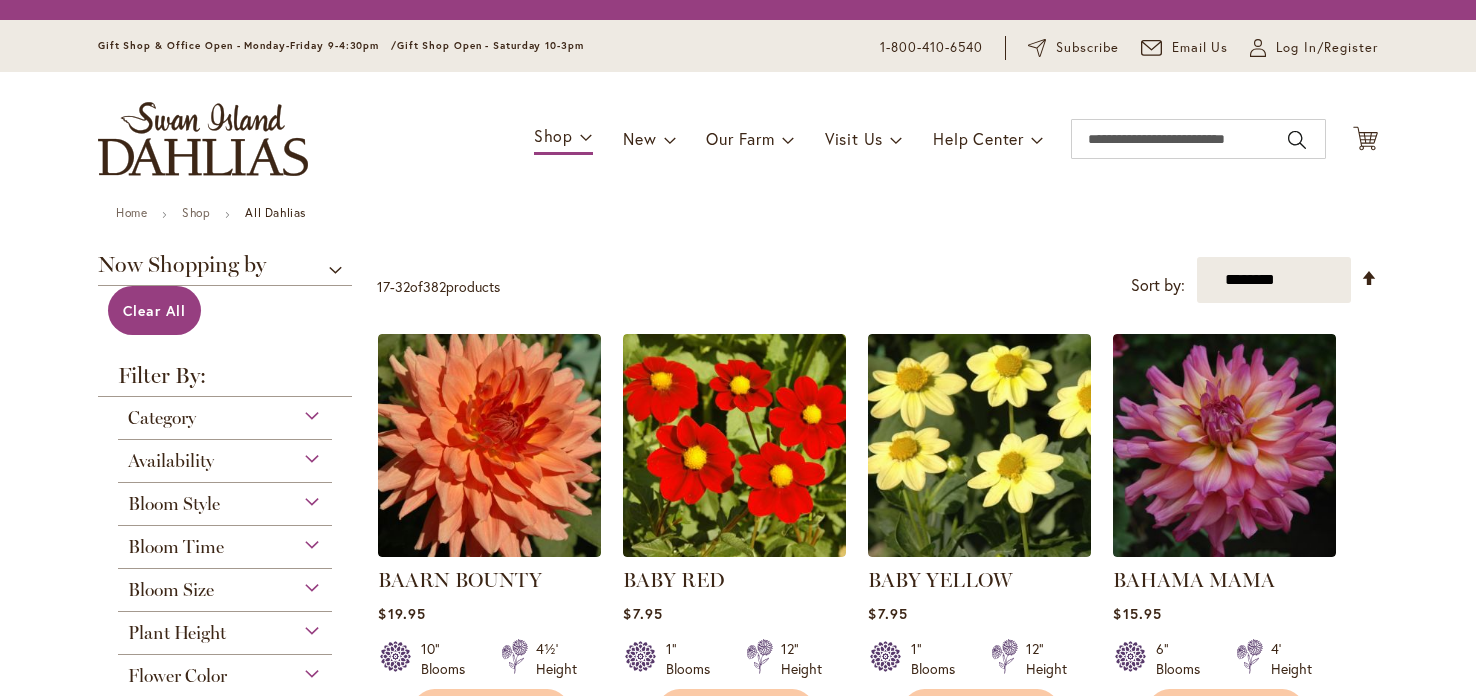 scroll, scrollTop: 0, scrollLeft: 0, axis: both 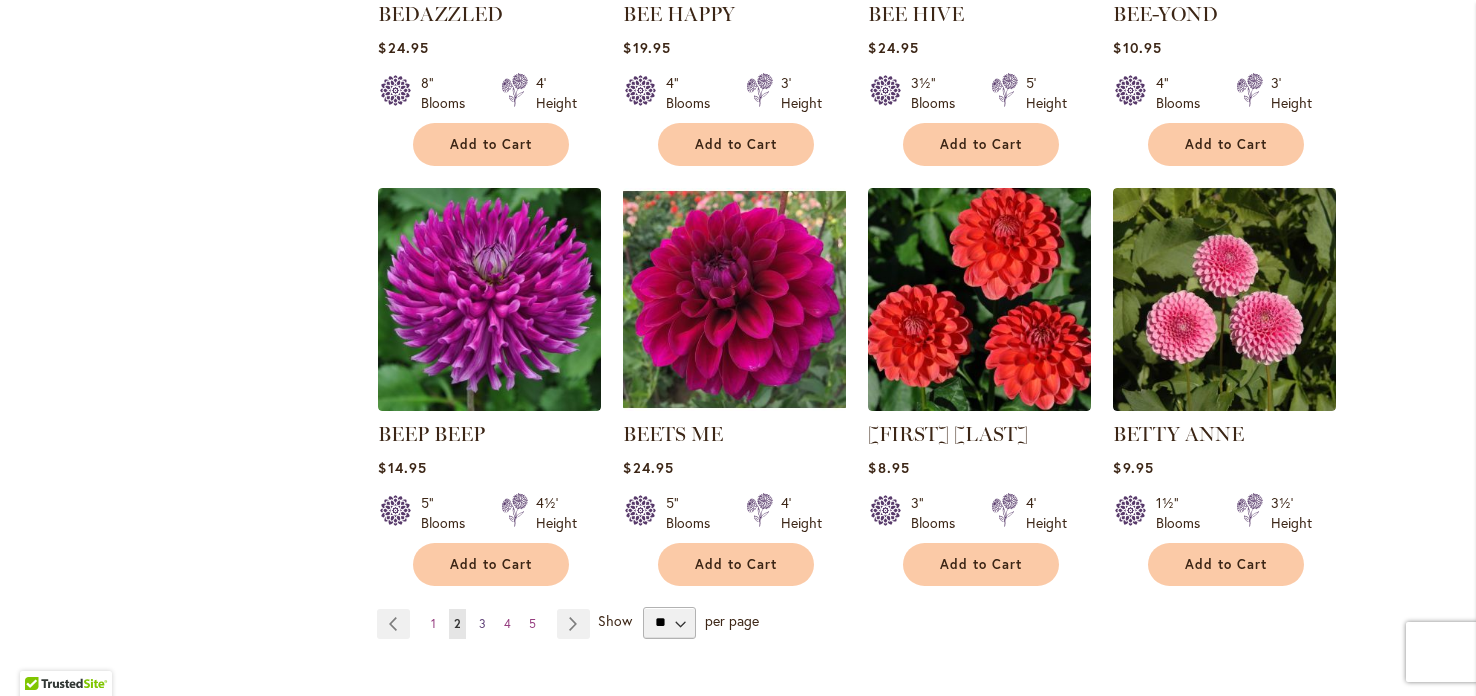 click on "Page
3" at bounding box center (482, 624) 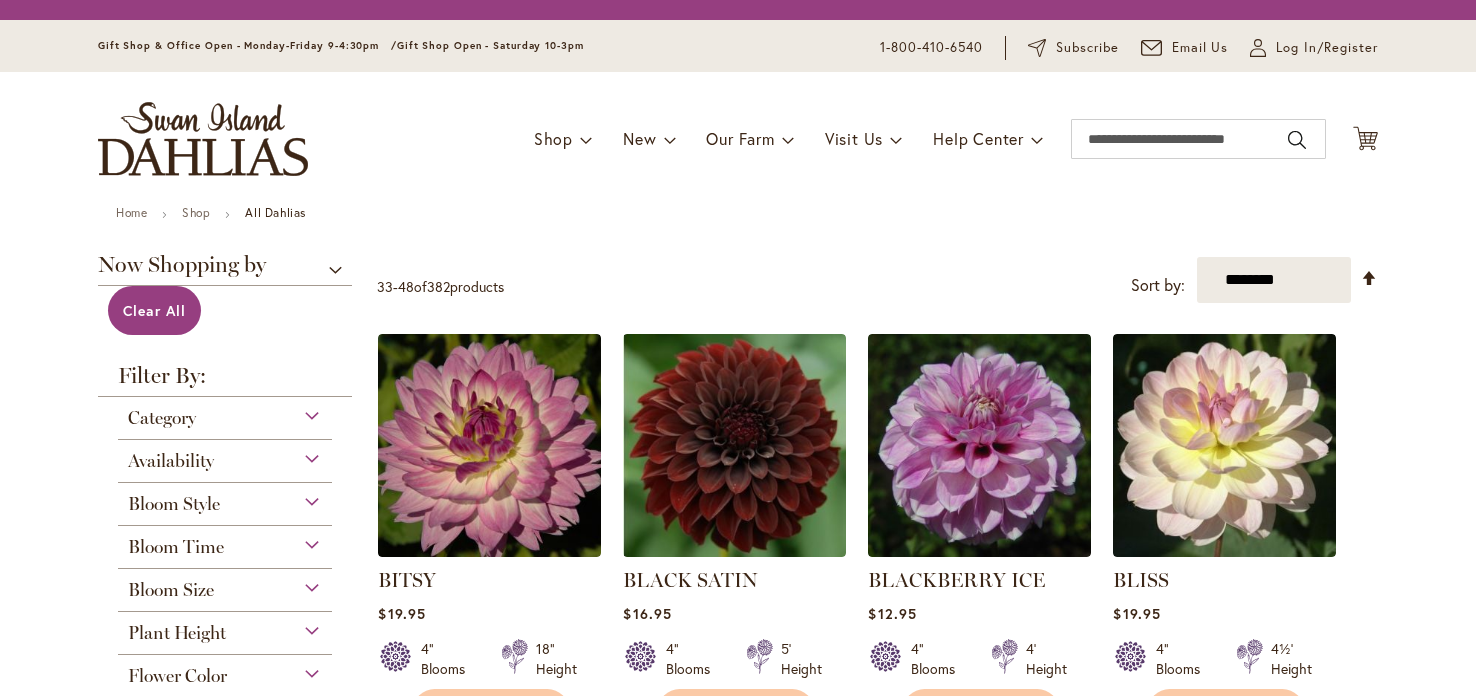 scroll, scrollTop: 0, scrollLeft: 0, axis: both 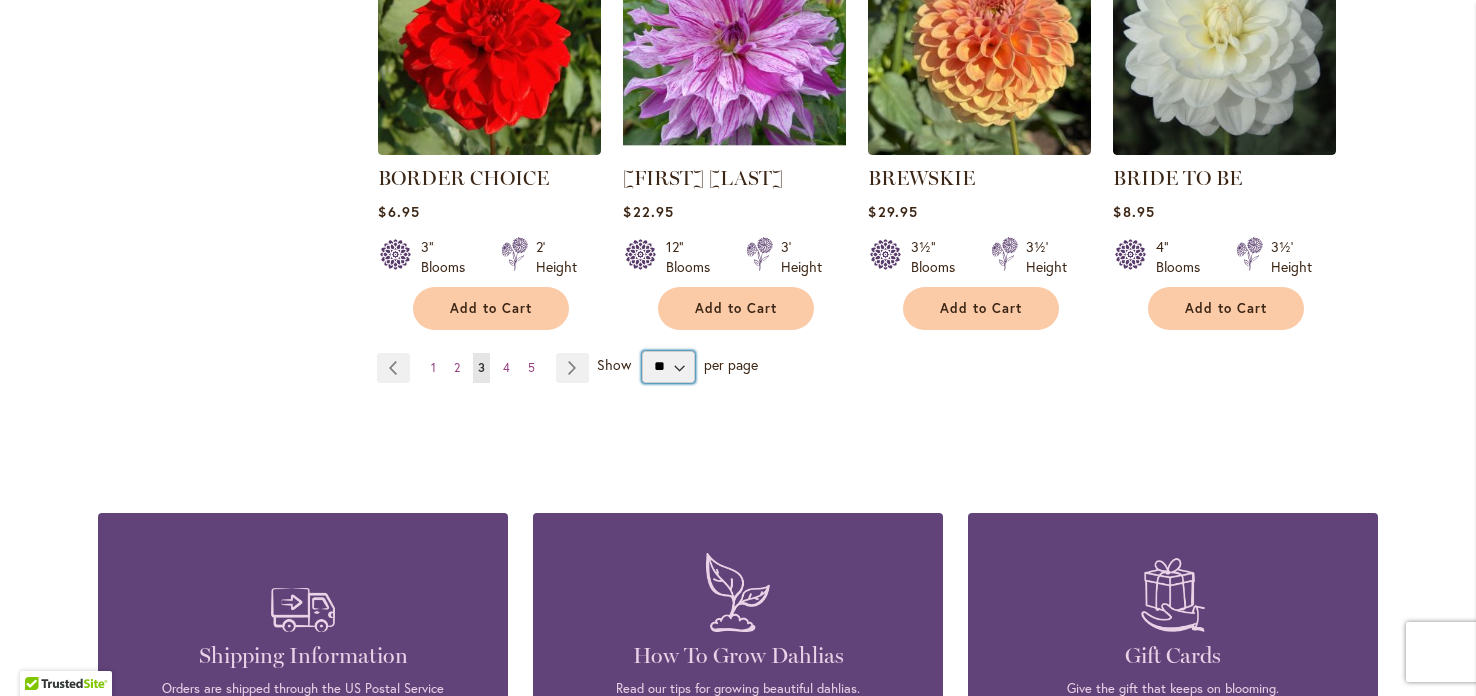 click on "**
**
**
**" at bounding box center [668, 367] 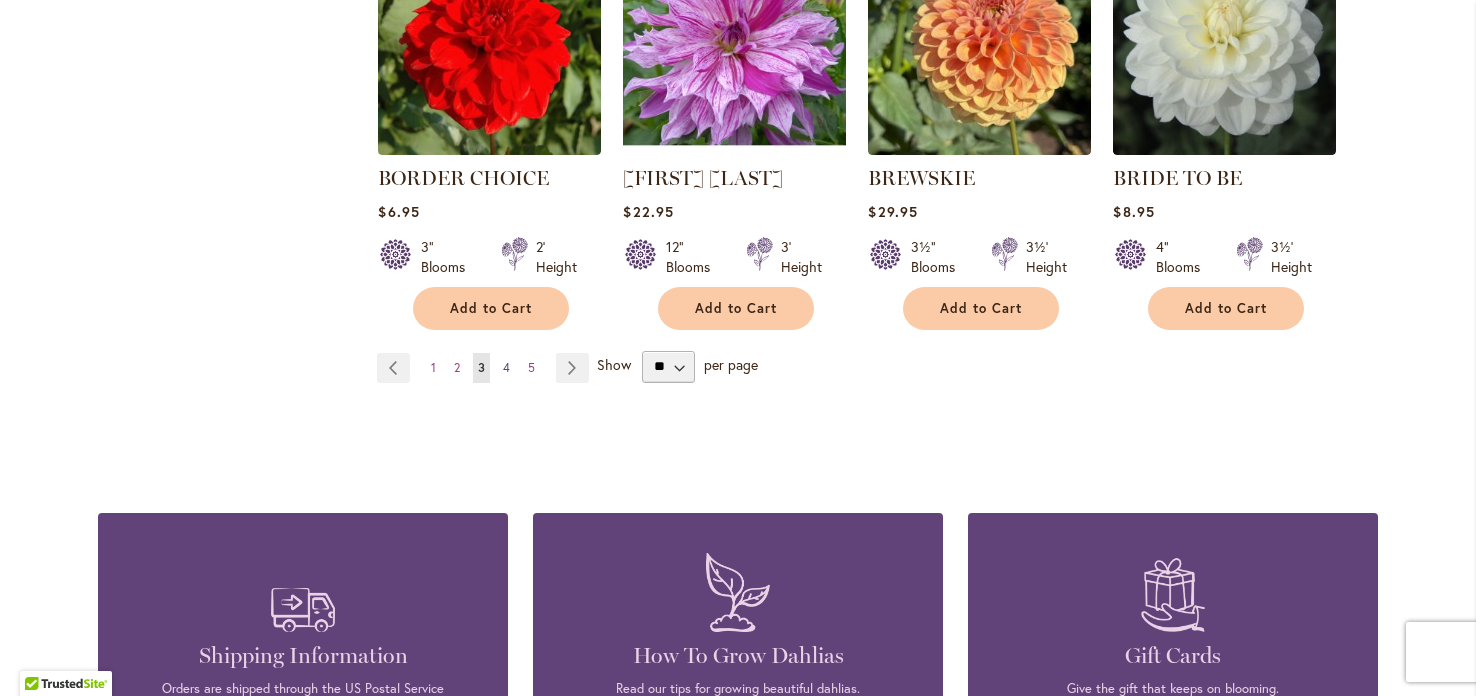 click on "4" at bounding box center [506, 367] 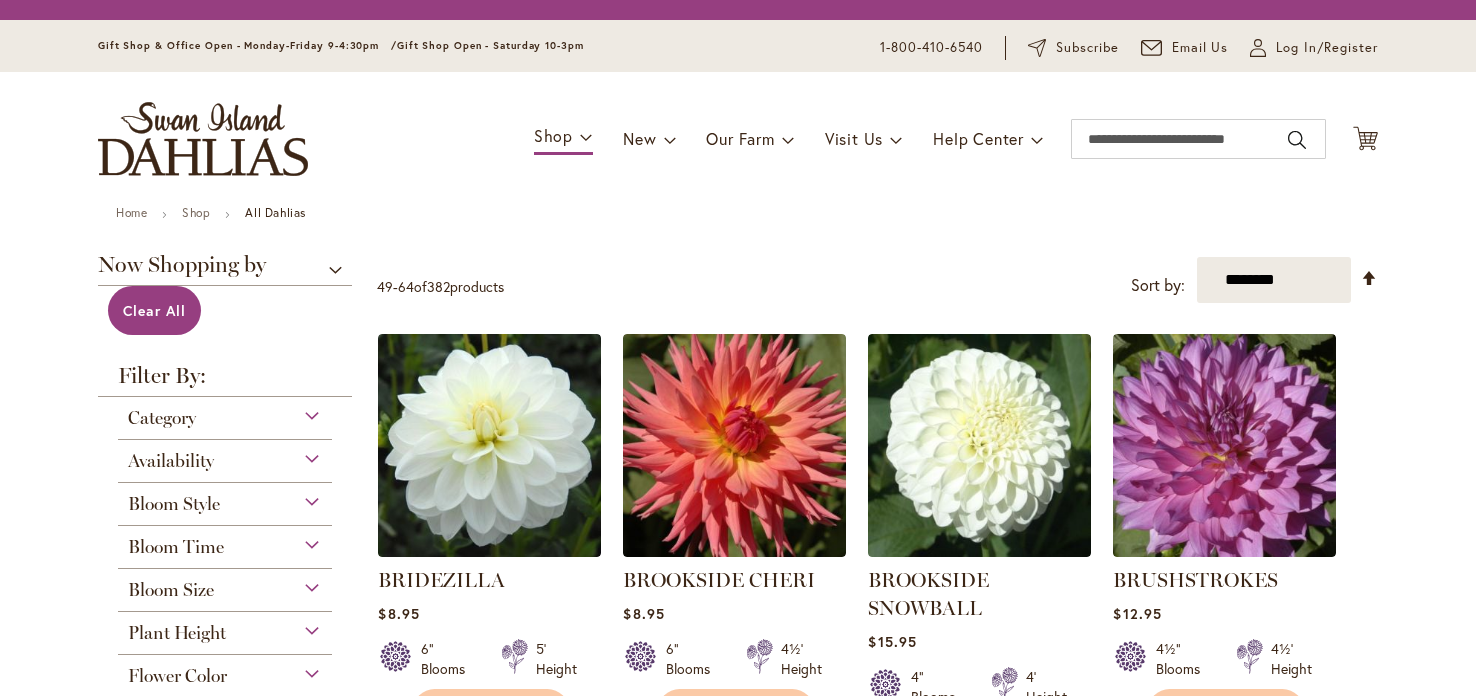 scroll, scrollTop: 0, scrollLeft: 0, axis: both 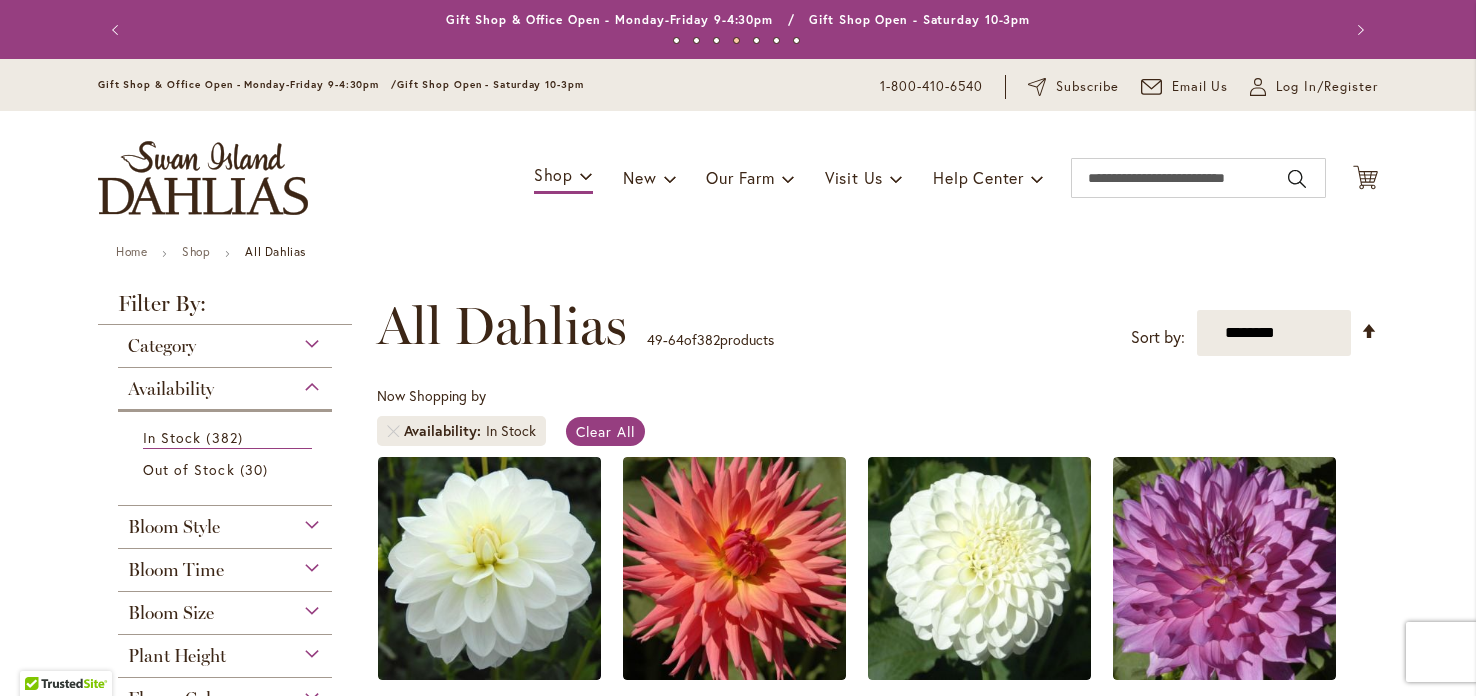 click on "Now Shopping by
Availability
In Stock
Clear All" at bounding box center (877, 421) 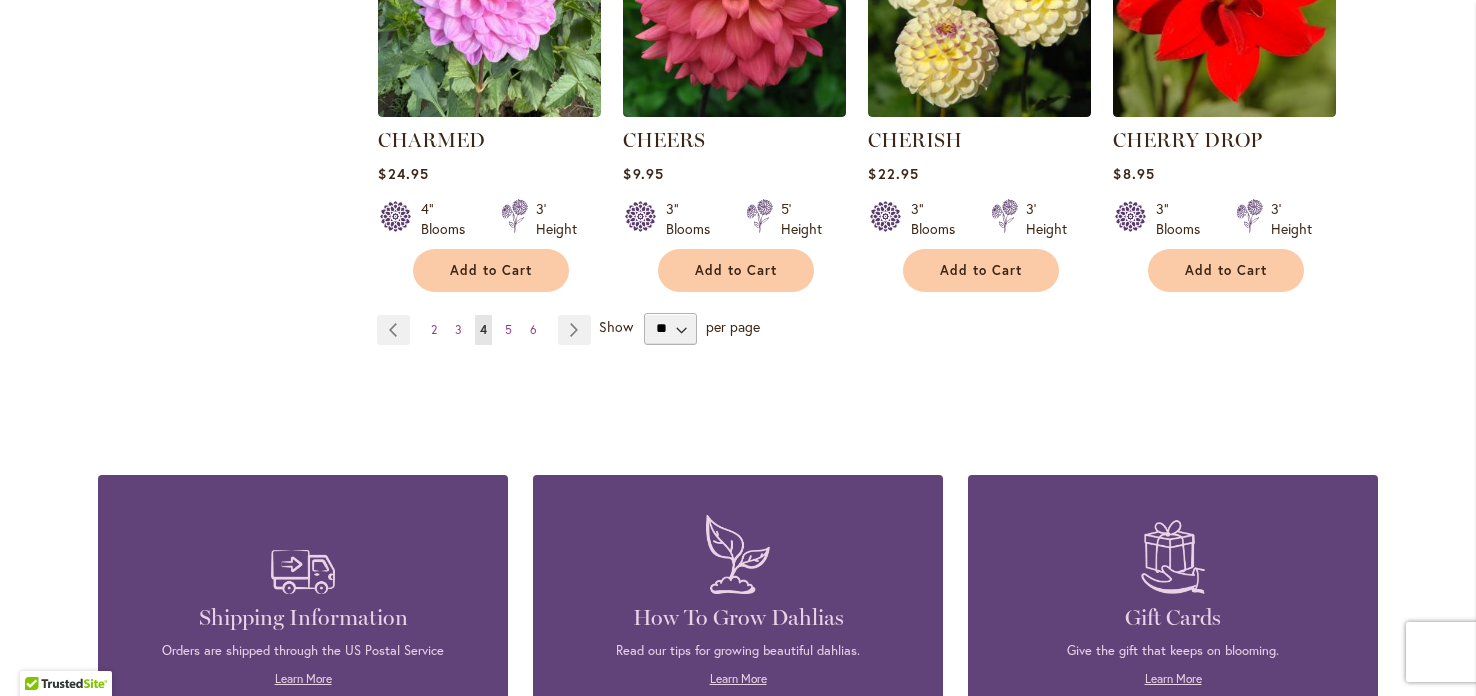 scroll, scrollTop: 1851, scrollLeft: 0, axis: vertical 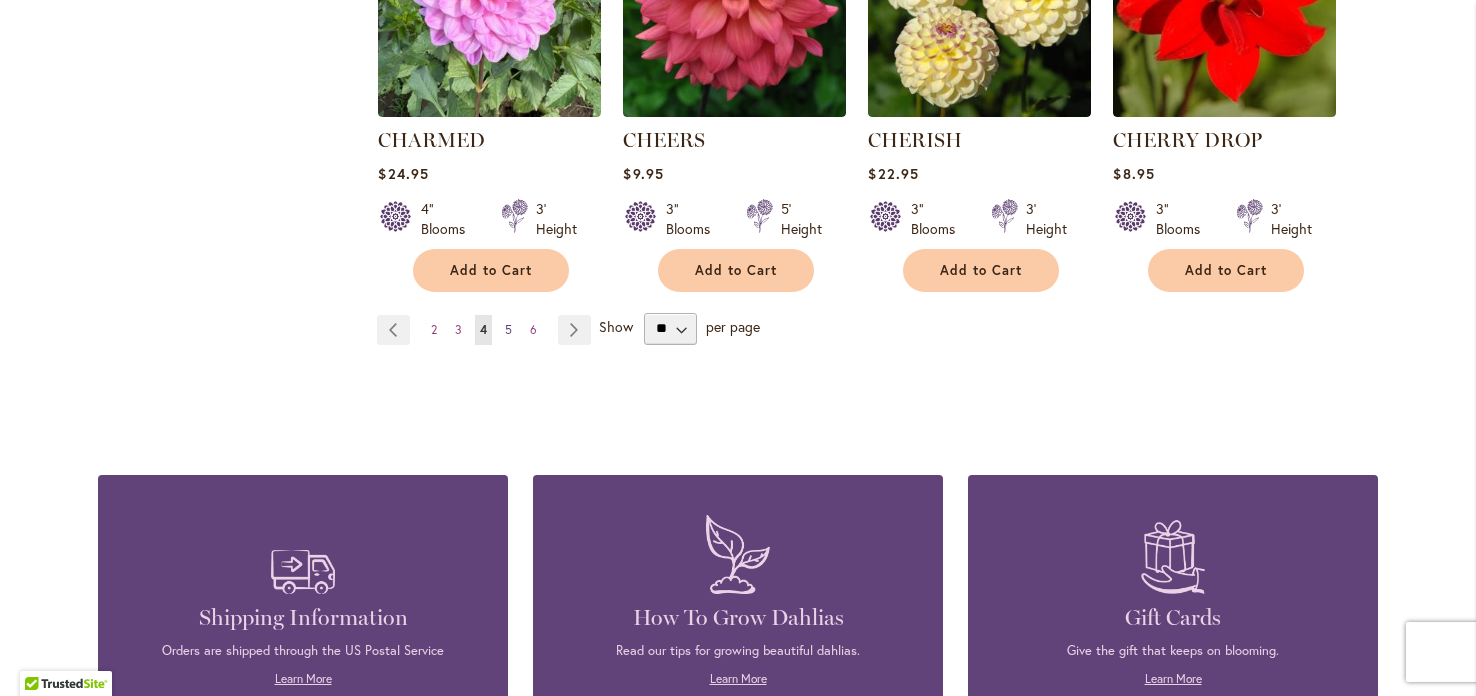 click on "5" at bounding box center (508, 329) 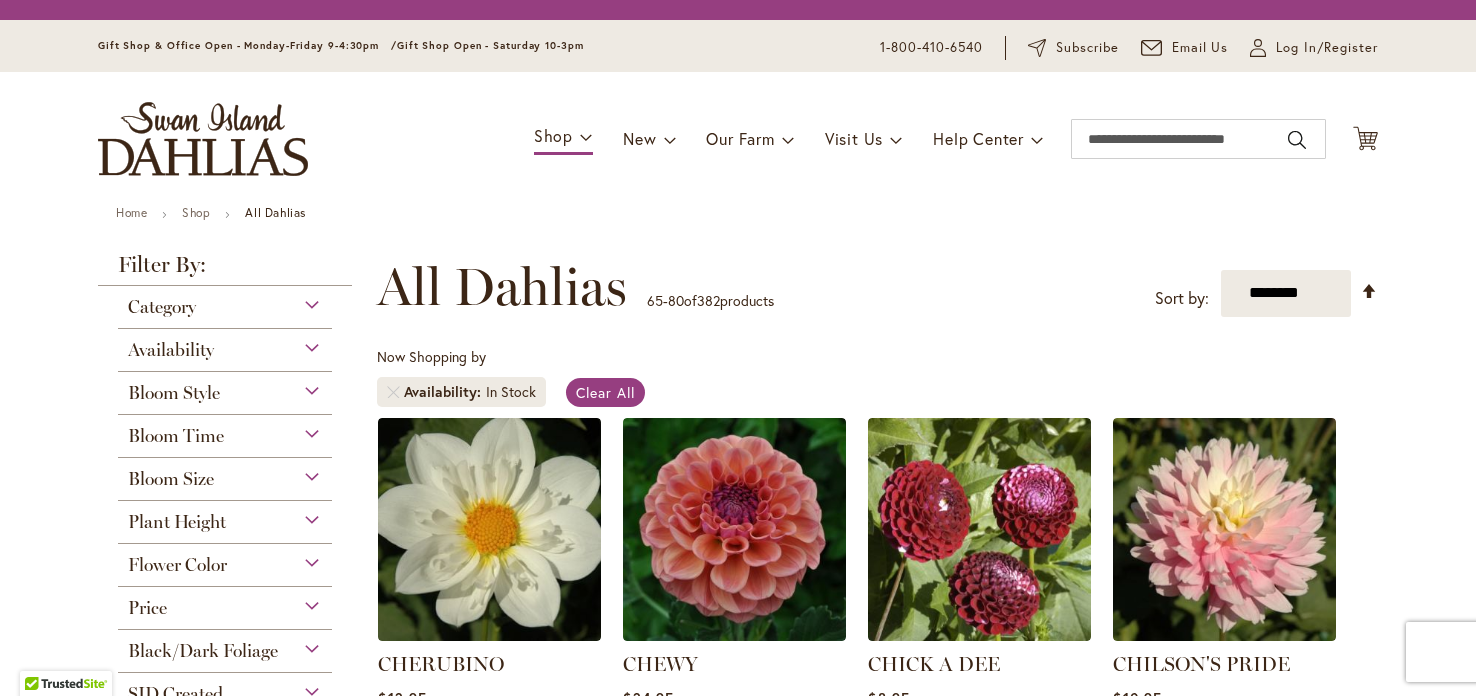 scroll, scrollTop: 0, scrollLeft: 0, axis: both 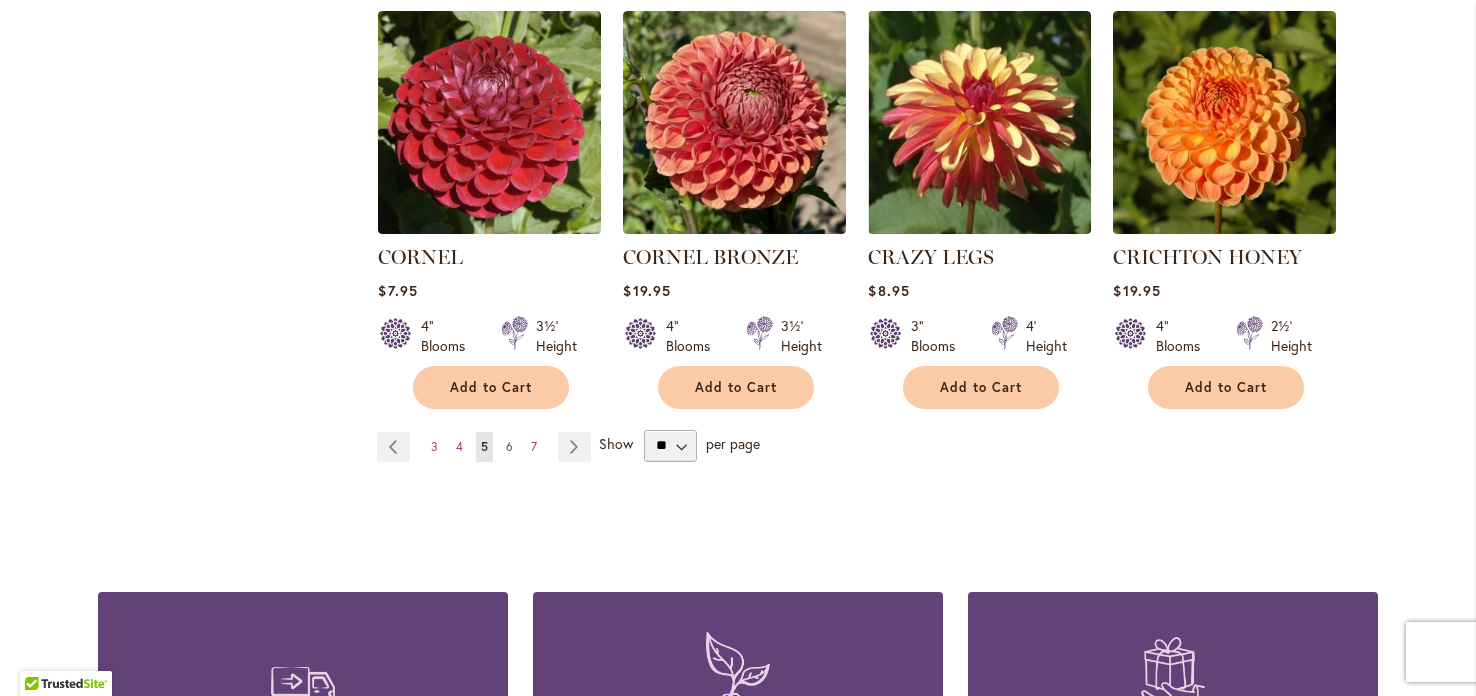click on "6" at bounding box center [509, 446] 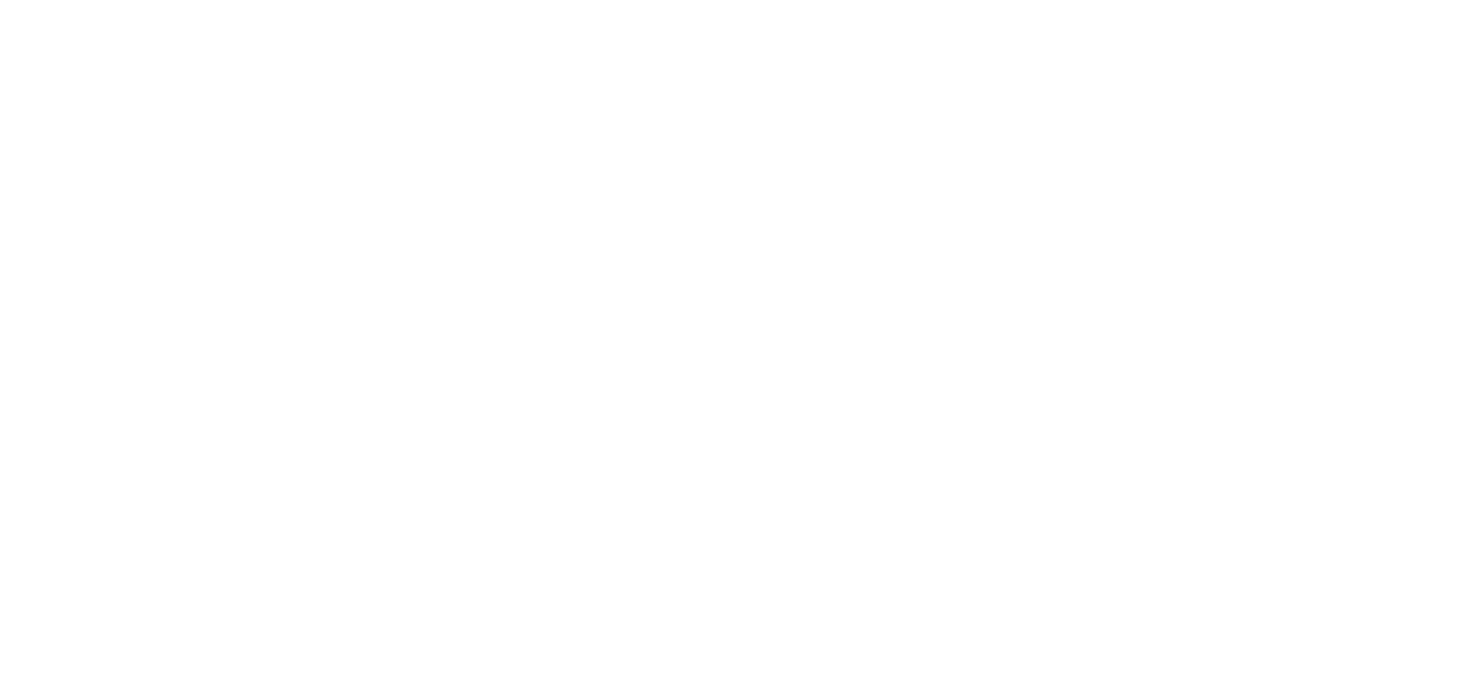 scroll, scrollTop: 0, scrollLeft: 0, axis: both 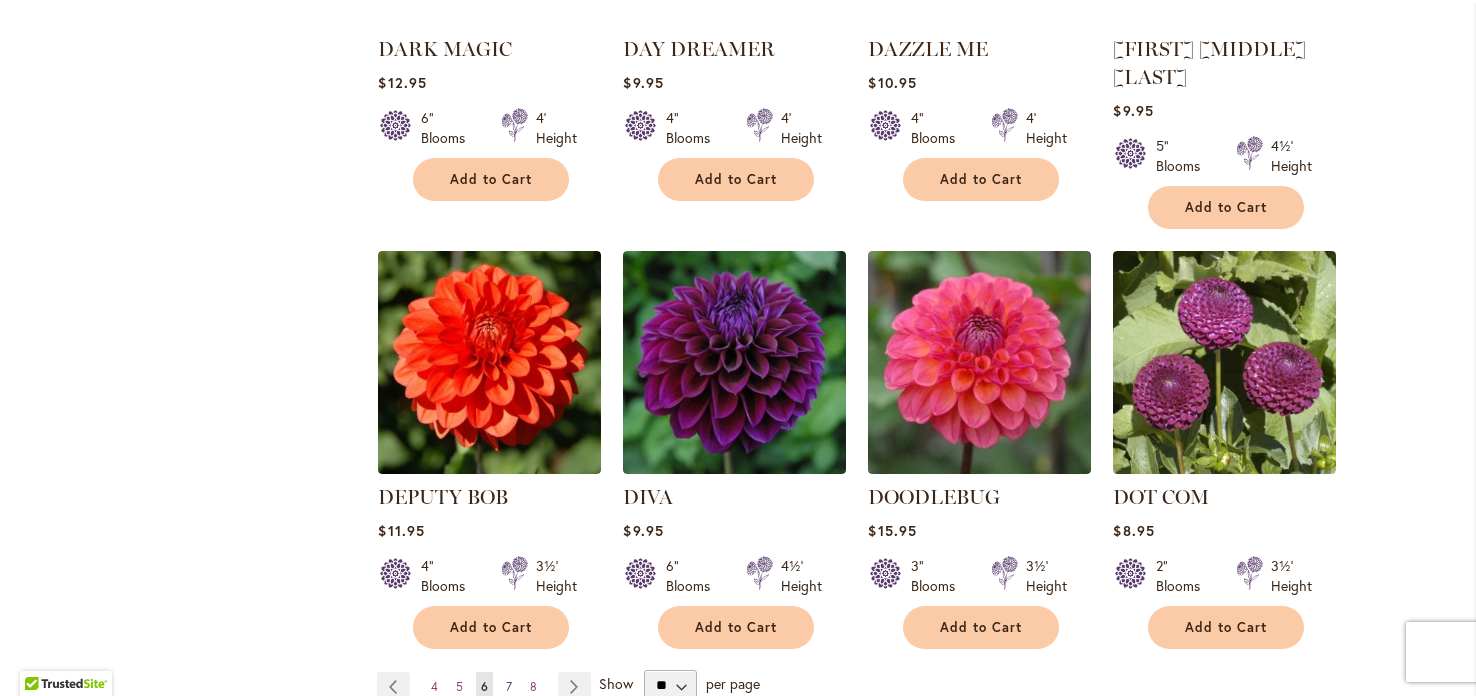 click on "7" at bounding box center [509, 686] 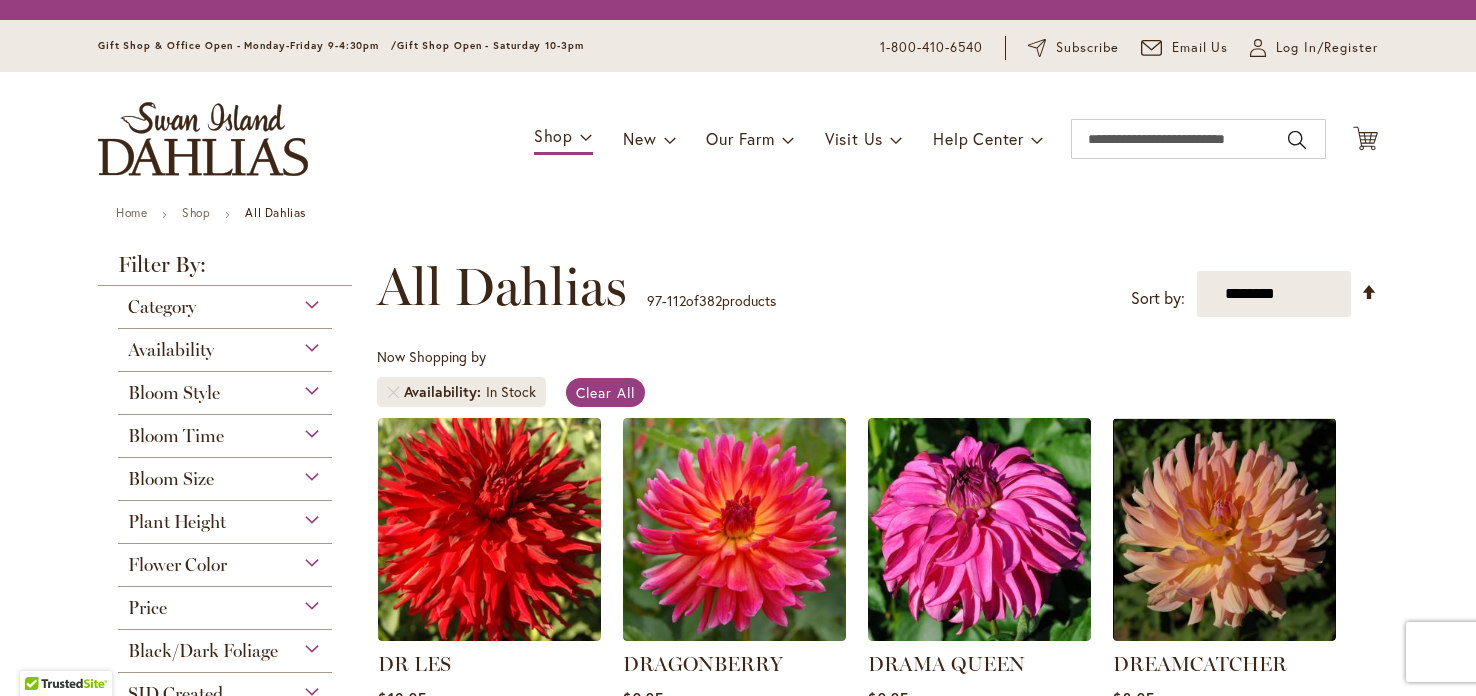 scroll, scrollTop: 0, scrollLeft: 0, axis: both 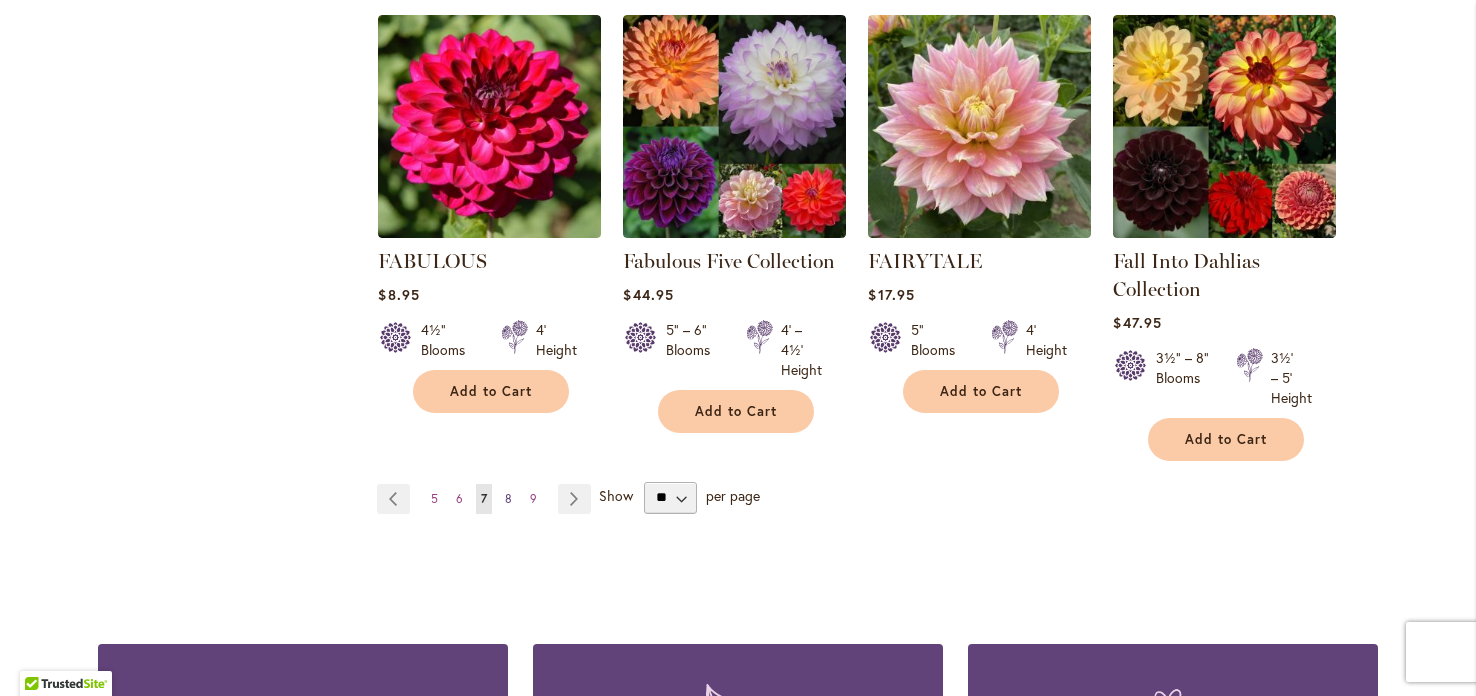 click on "8" at bounding box center (508, 498) 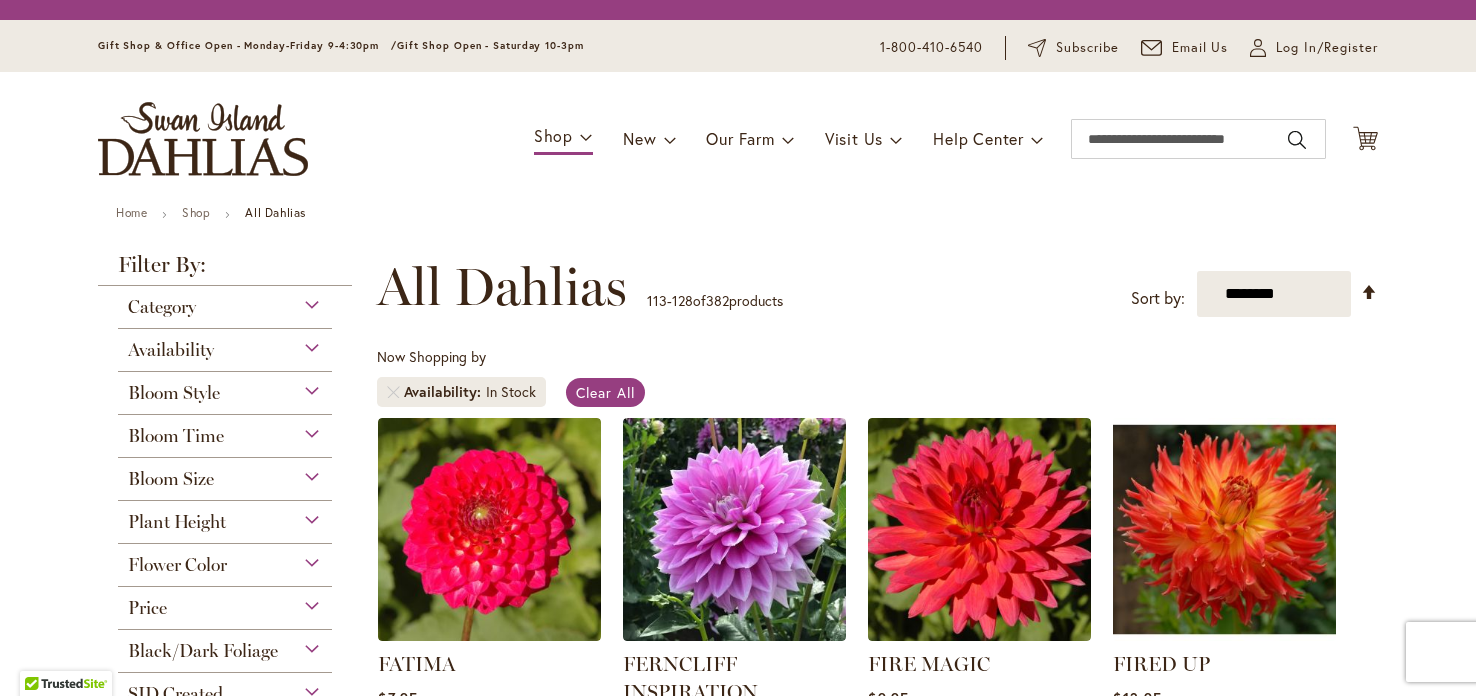 scroll, scrollTop: 0, scrollLeft: 0, axis: both 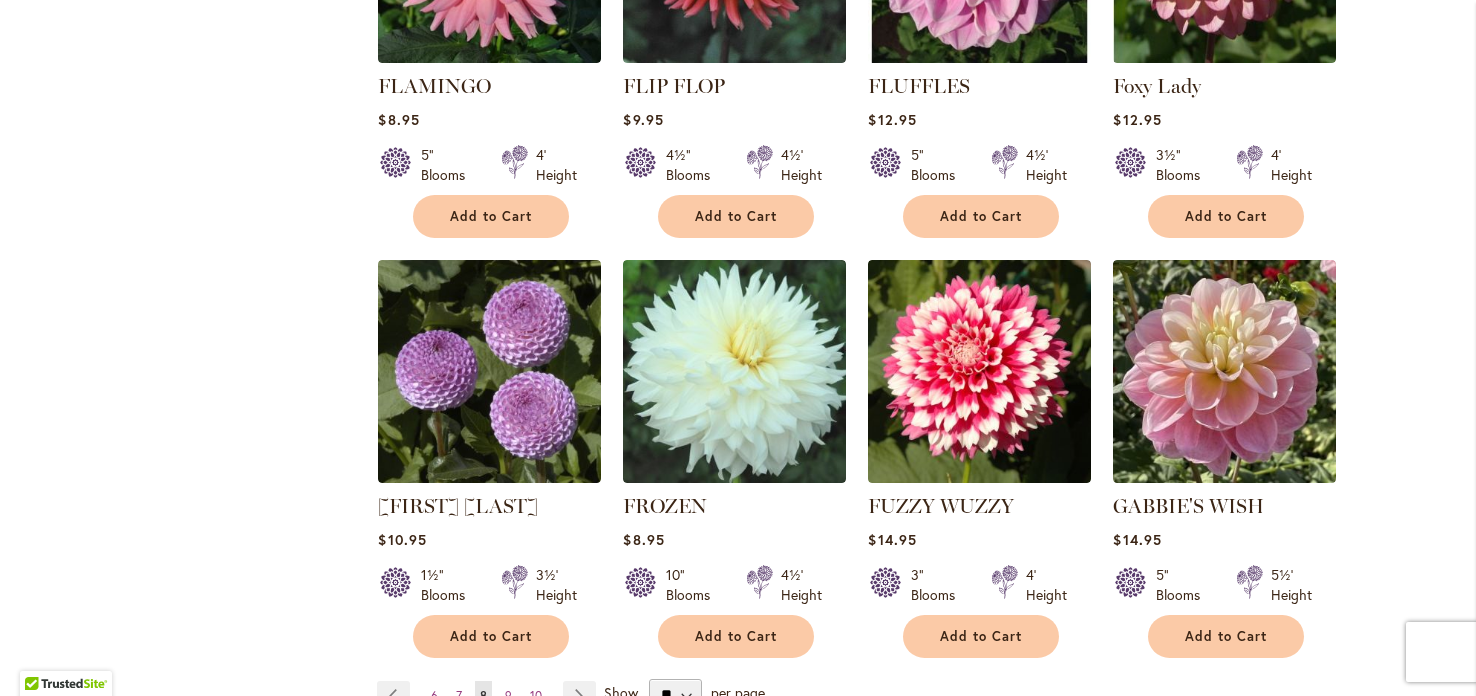 click on "Skip to Content
Gift Shop & Office Open - Monday-Friday 9-4:30pm   /    Gift Shop Open - Saturday 10-3pm
1-800-410-6540
Subscribe
Email Us
My Account
Log In/Register
Toggle Nav
Shop
Dahlia Tubers
Collections
Fresh Cut Dahlias" at bounding box center [738, 149] 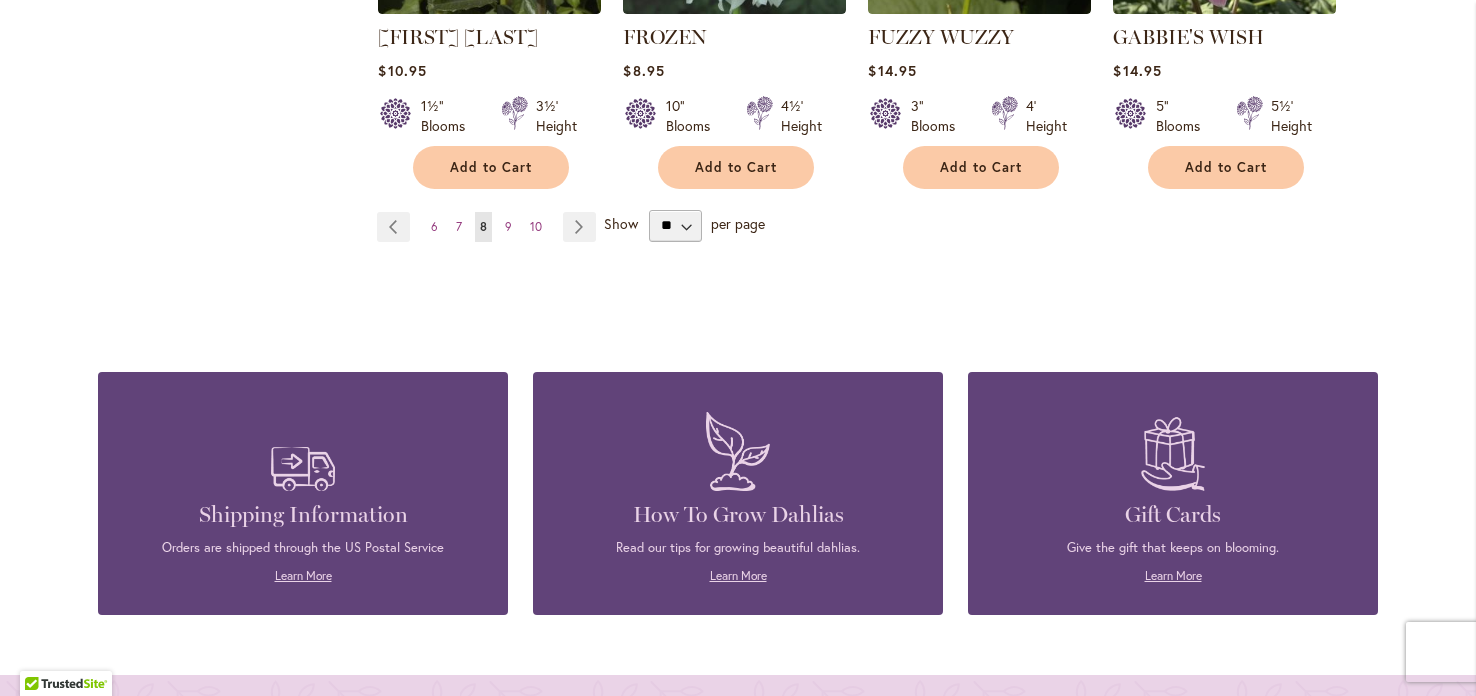 scroll, scrollTop: 1948, scrollLeft: 0, axis: vertical 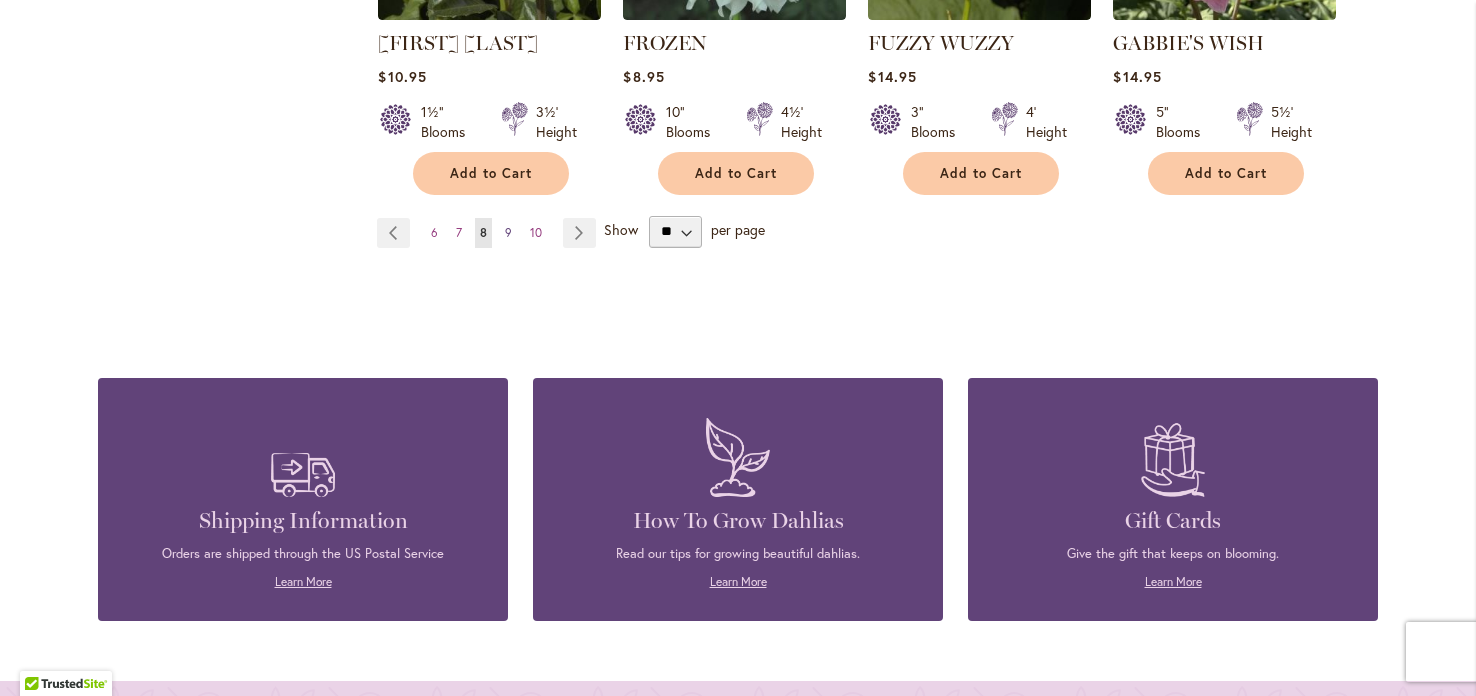 click on "Page
9" at bounding box center (508, 233) 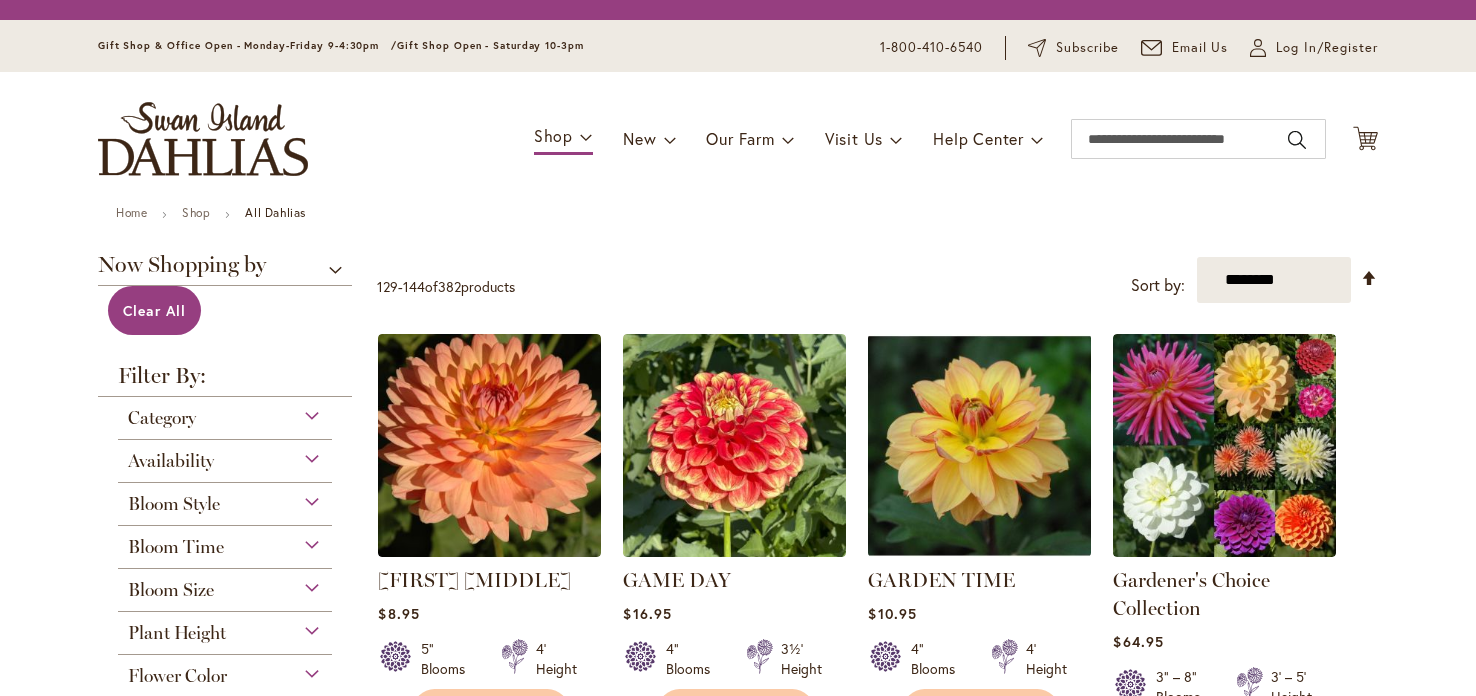 scroll, scrollTop: 0, scrollLeft: 0, axis: both 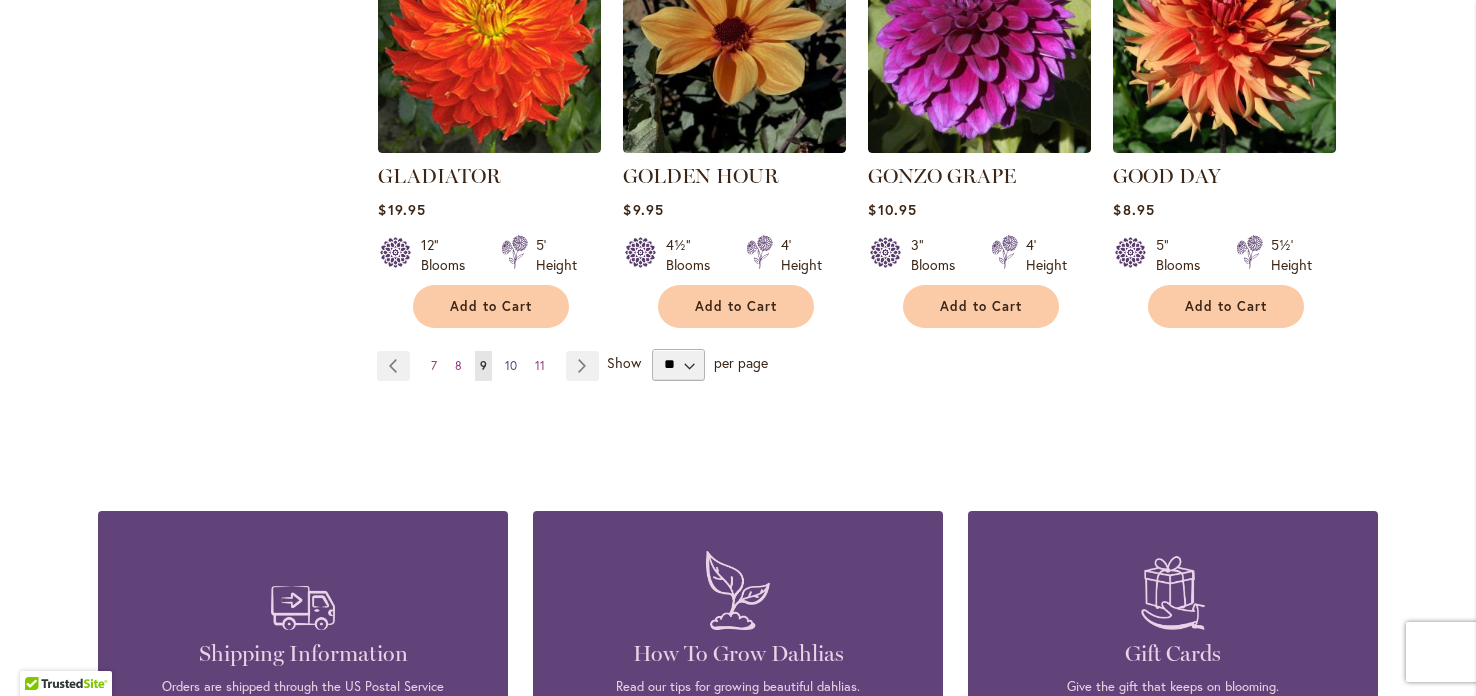 click on "10" at bounding box center [511, 365] 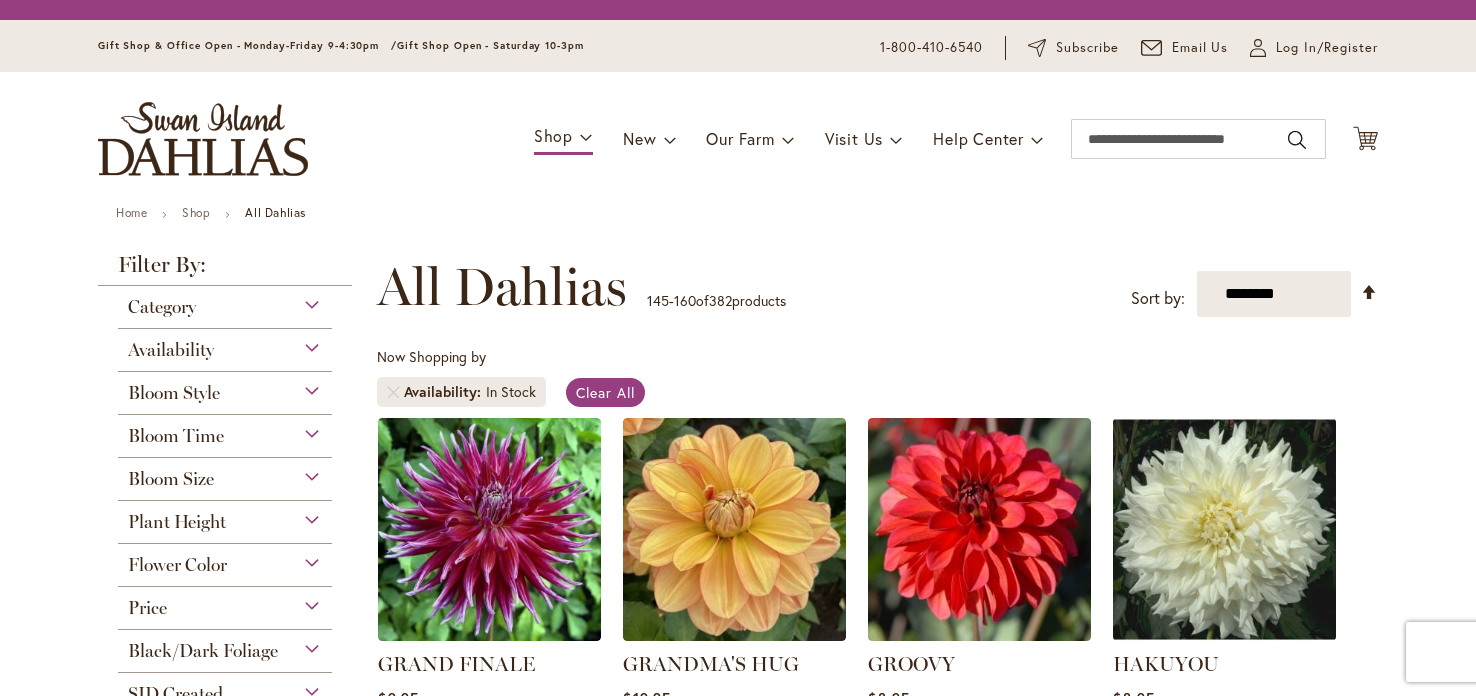 scroll, scrollTop: 0, scrollLeft: 0, axis: both 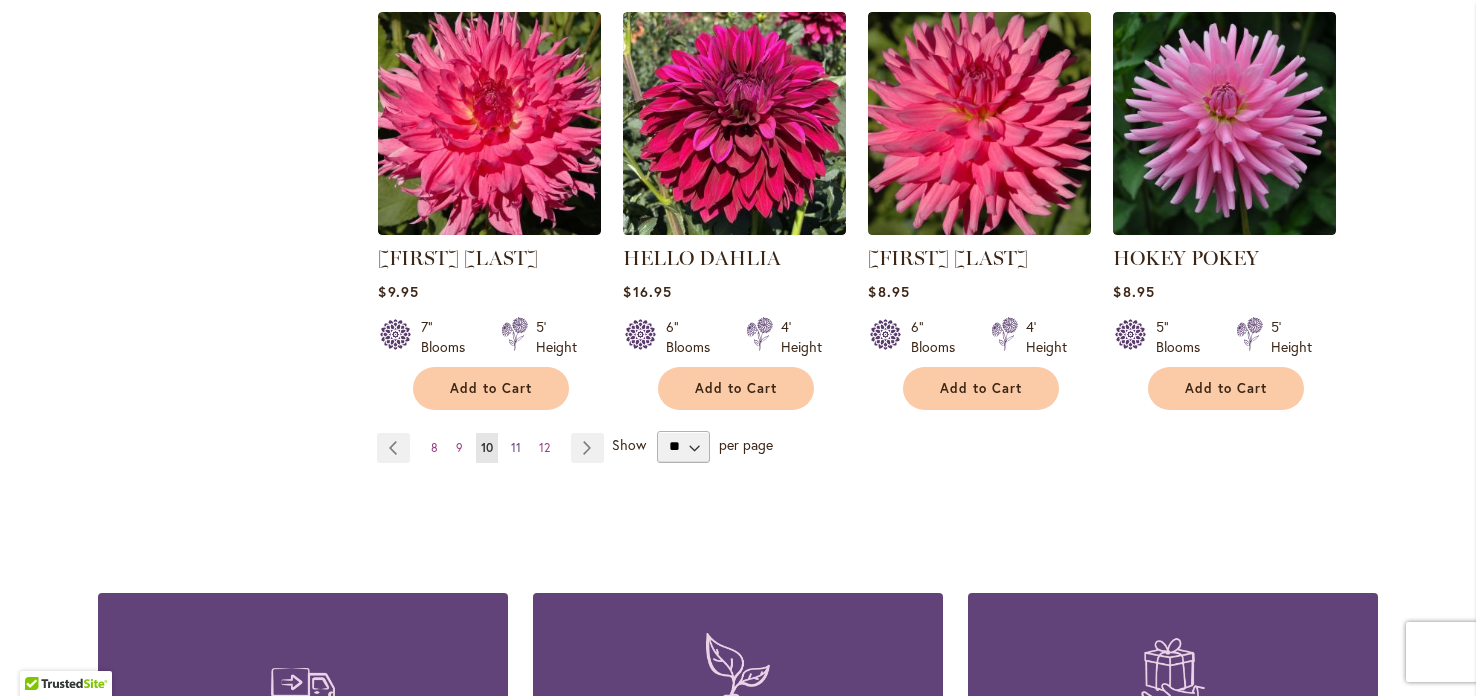 click on "11" at bounding box center (516, 447) 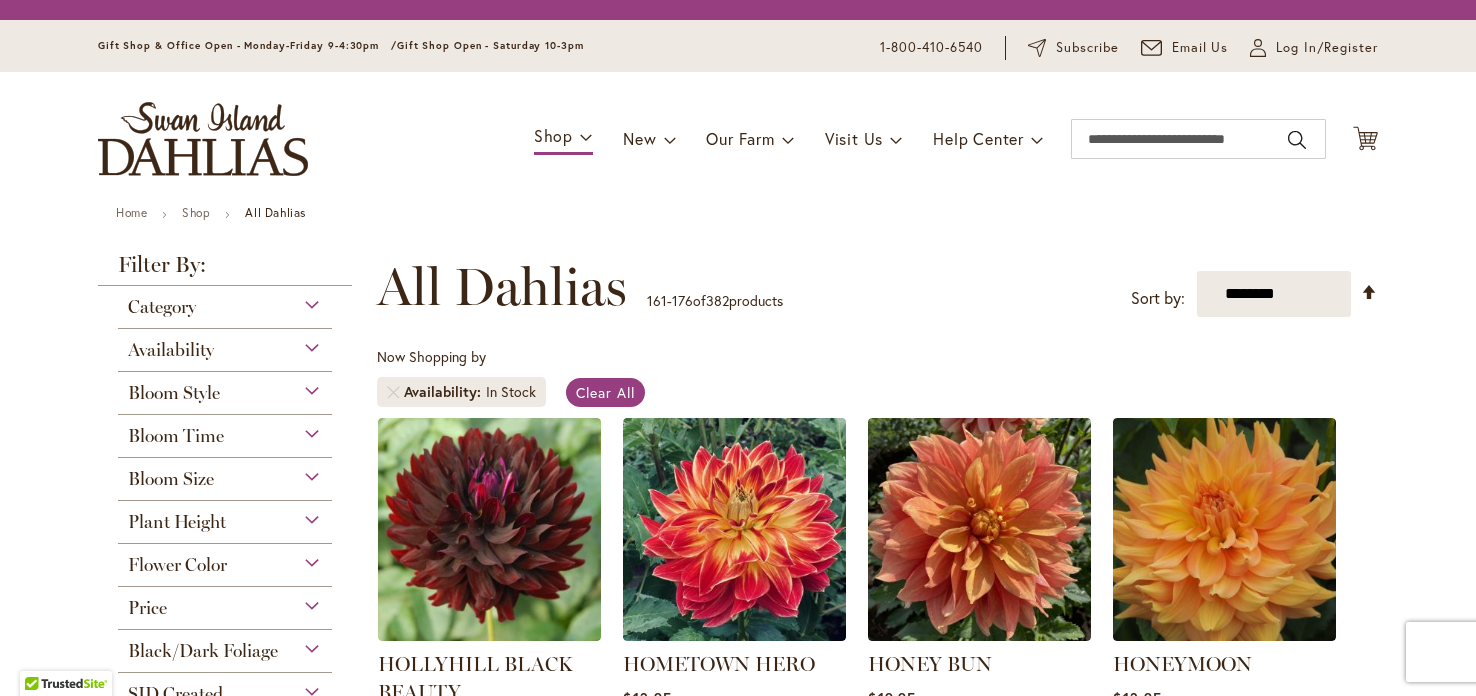 scroll, scrollTop: 0, scrollLeft: 0, axis: both 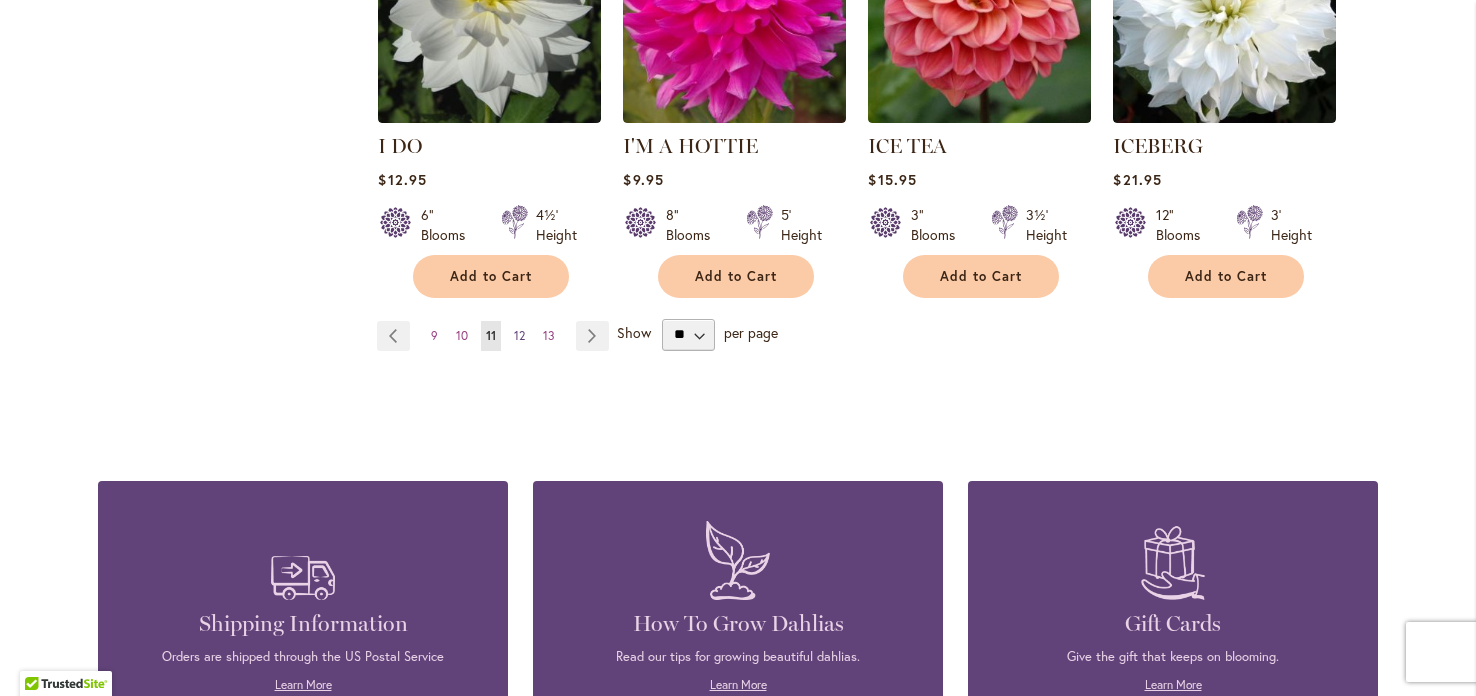 click on "12" at bounding box center [519, 335] 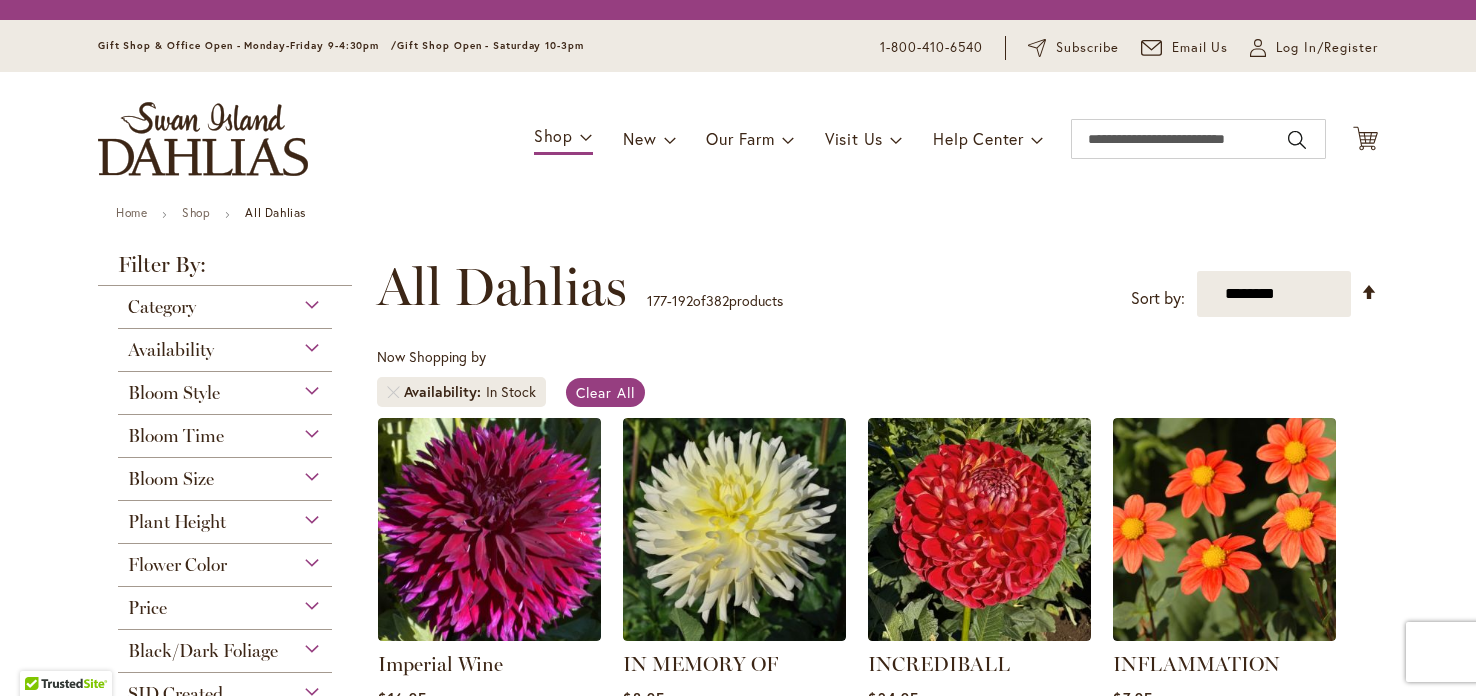 scroll, scrollTop: 0, scrollLeft: 0, axis: both 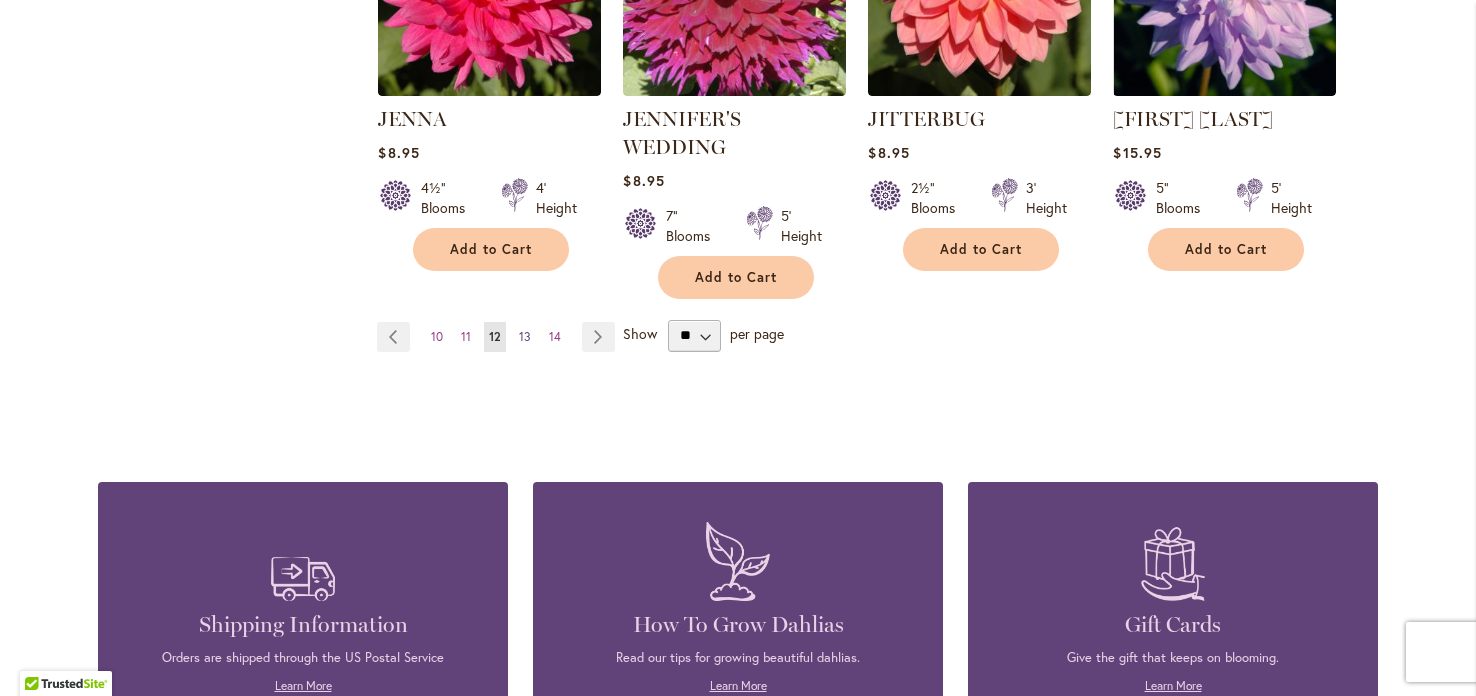 click on "13" at bounding box center (525, 336) 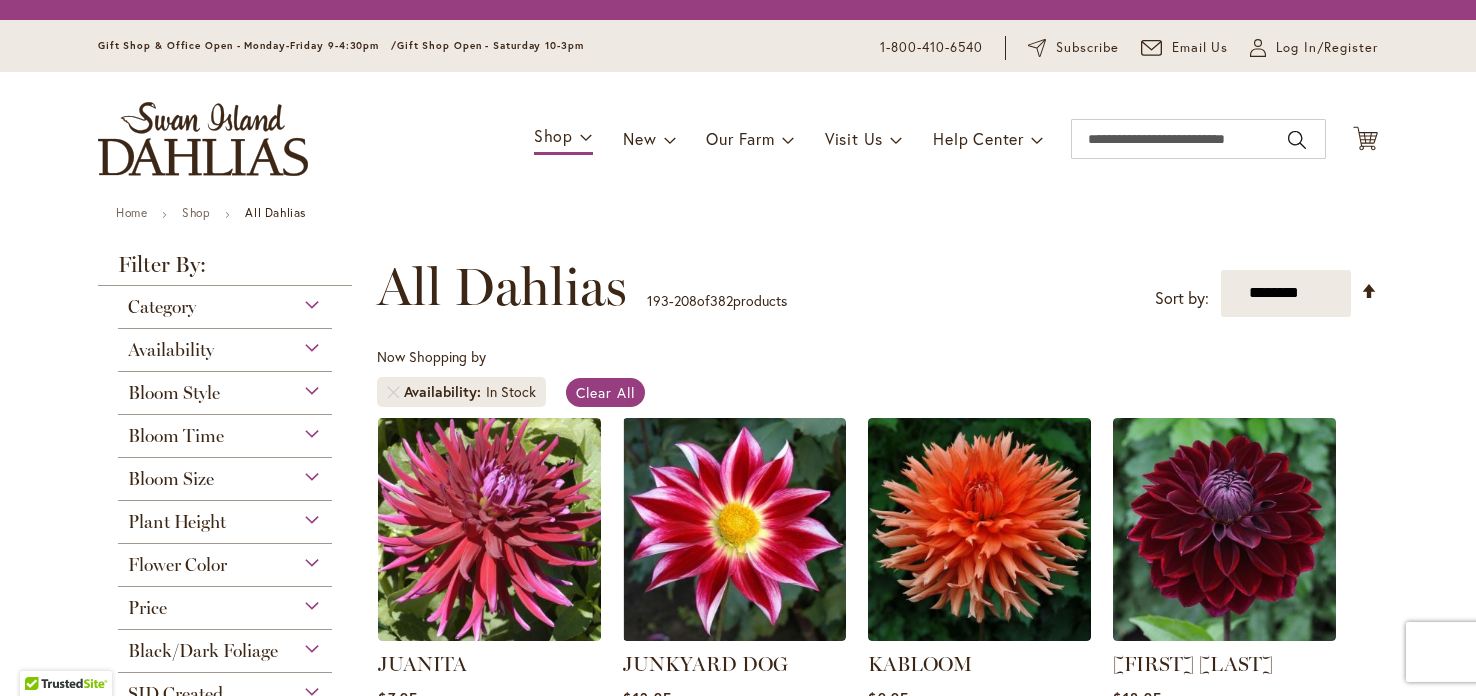 scroll, scrollTop: 0, scrollLeft: 0, axis: both 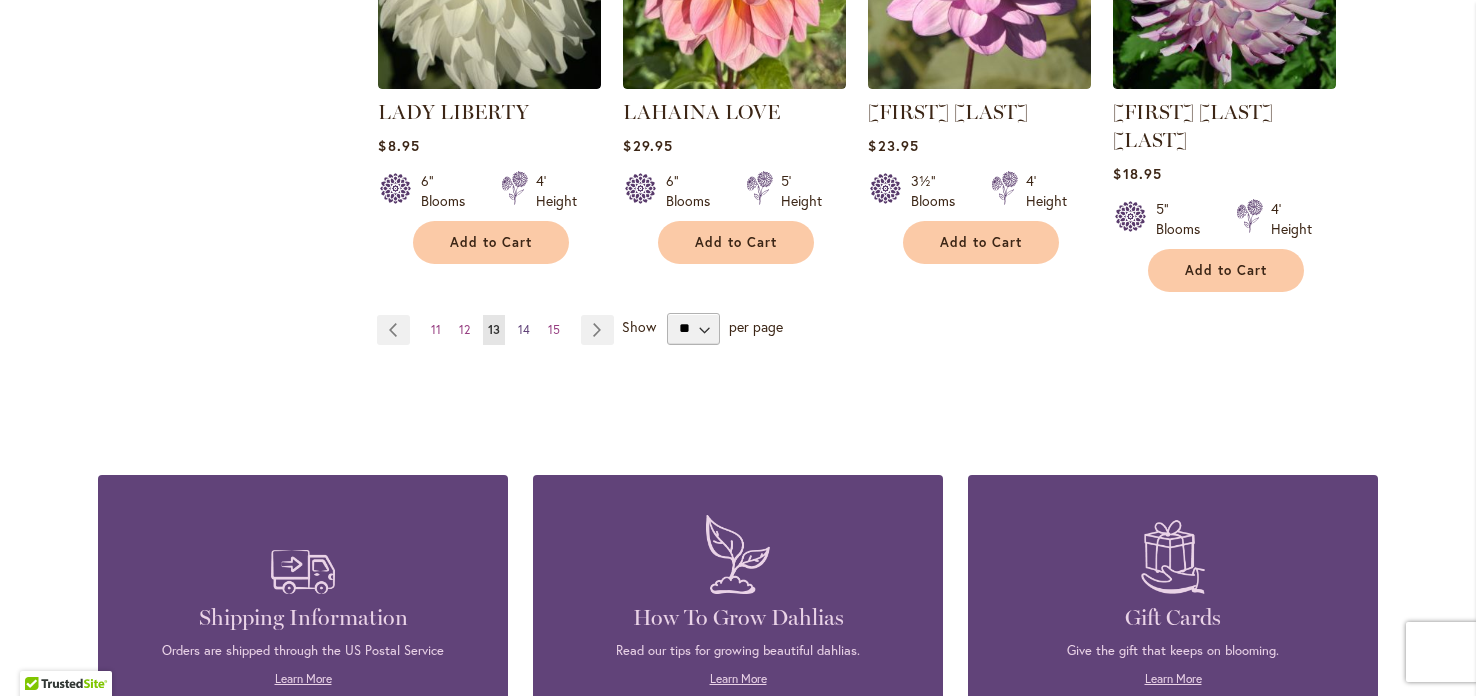 click on "14" at bounding box center [524, 329] 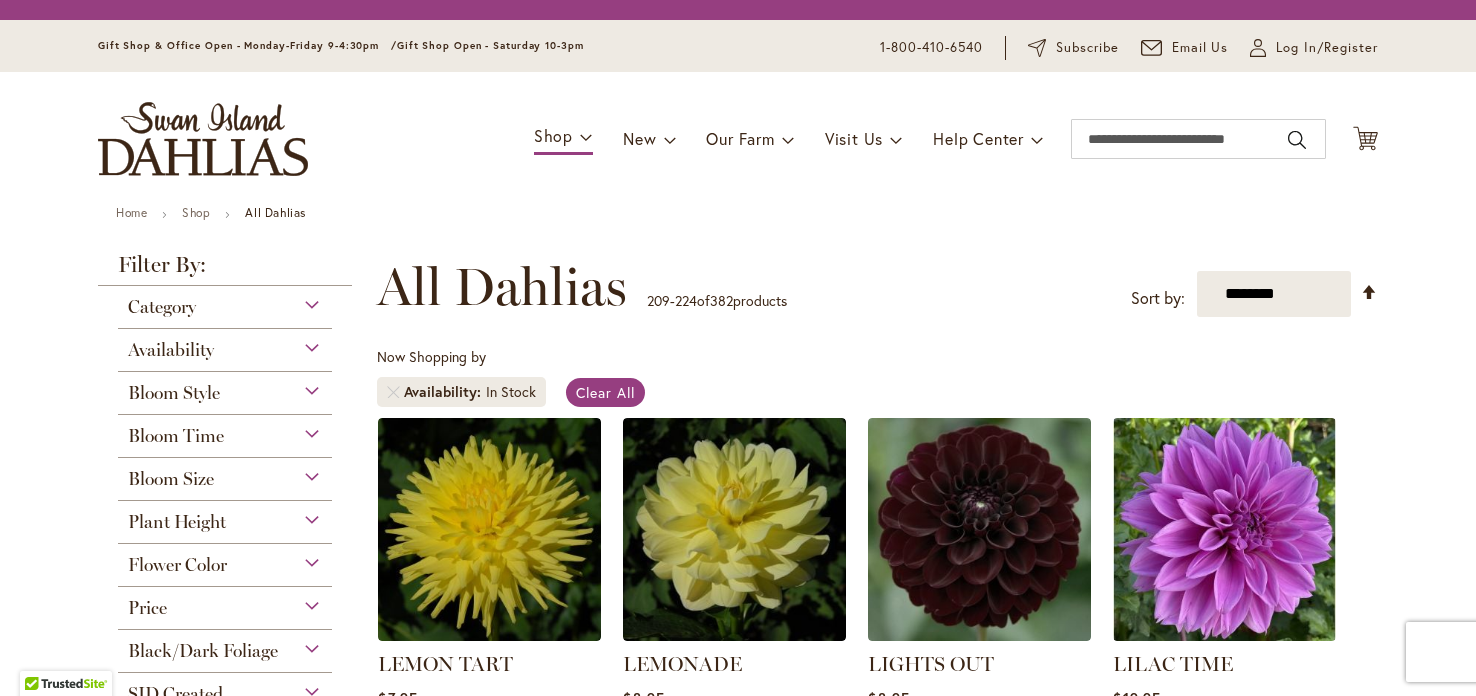 scroll, scrollTop: 0, scrollLeft: 0, axis: both 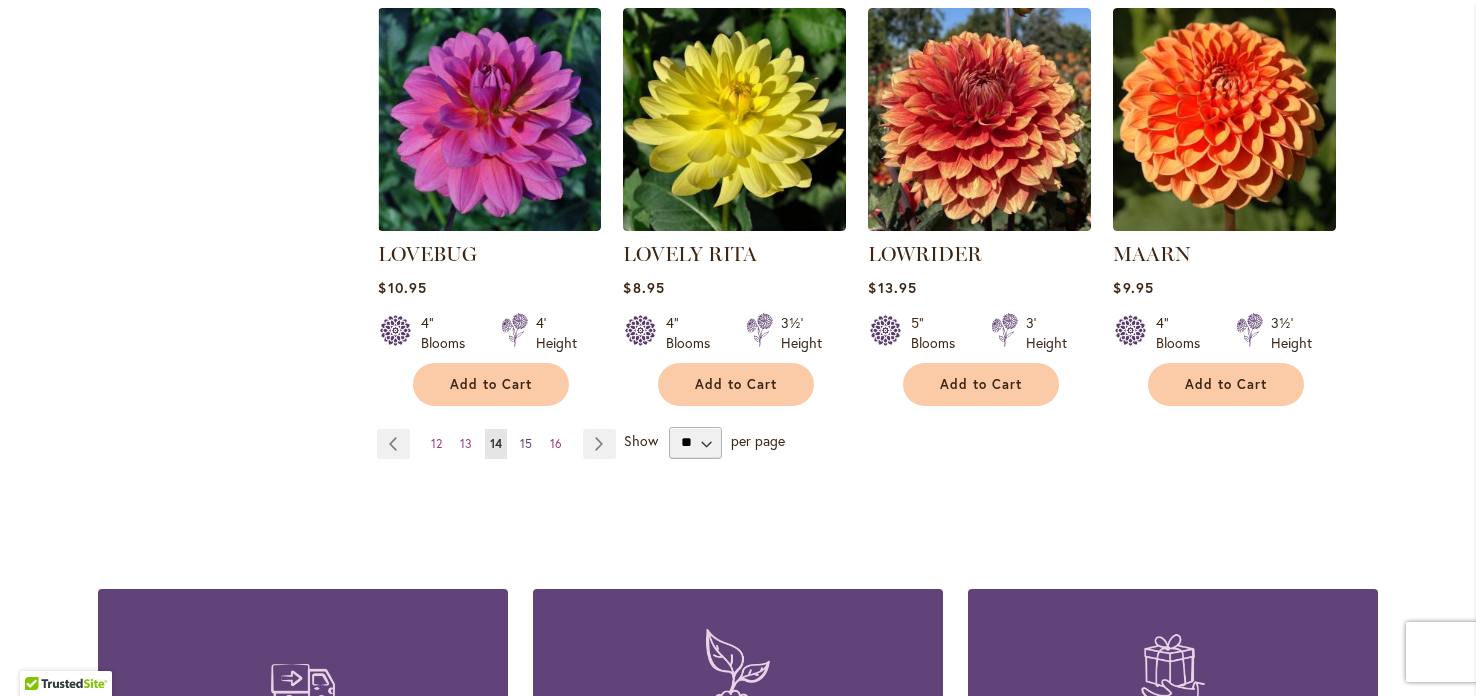 click on "15" at bounding box center [526, 443] 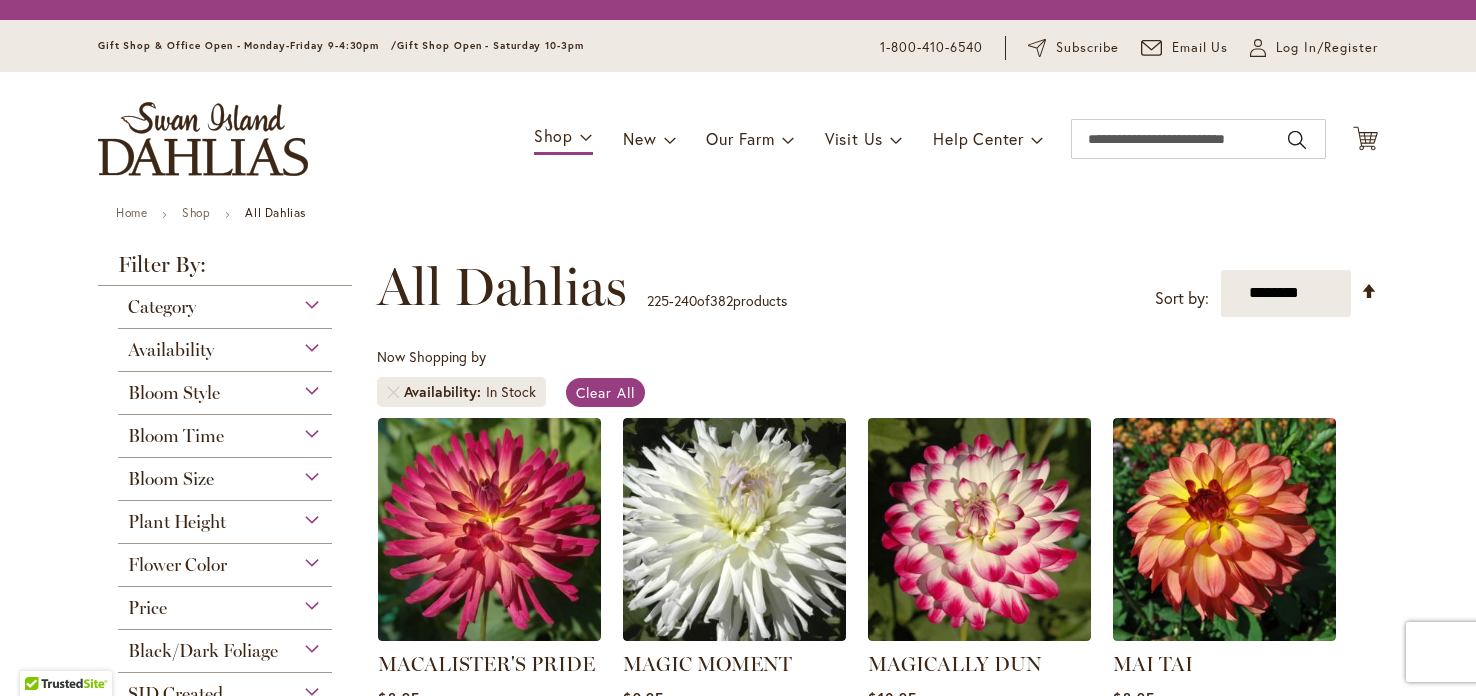 scroll, scrollTop: 0, scrollLeft: 0, axis: both 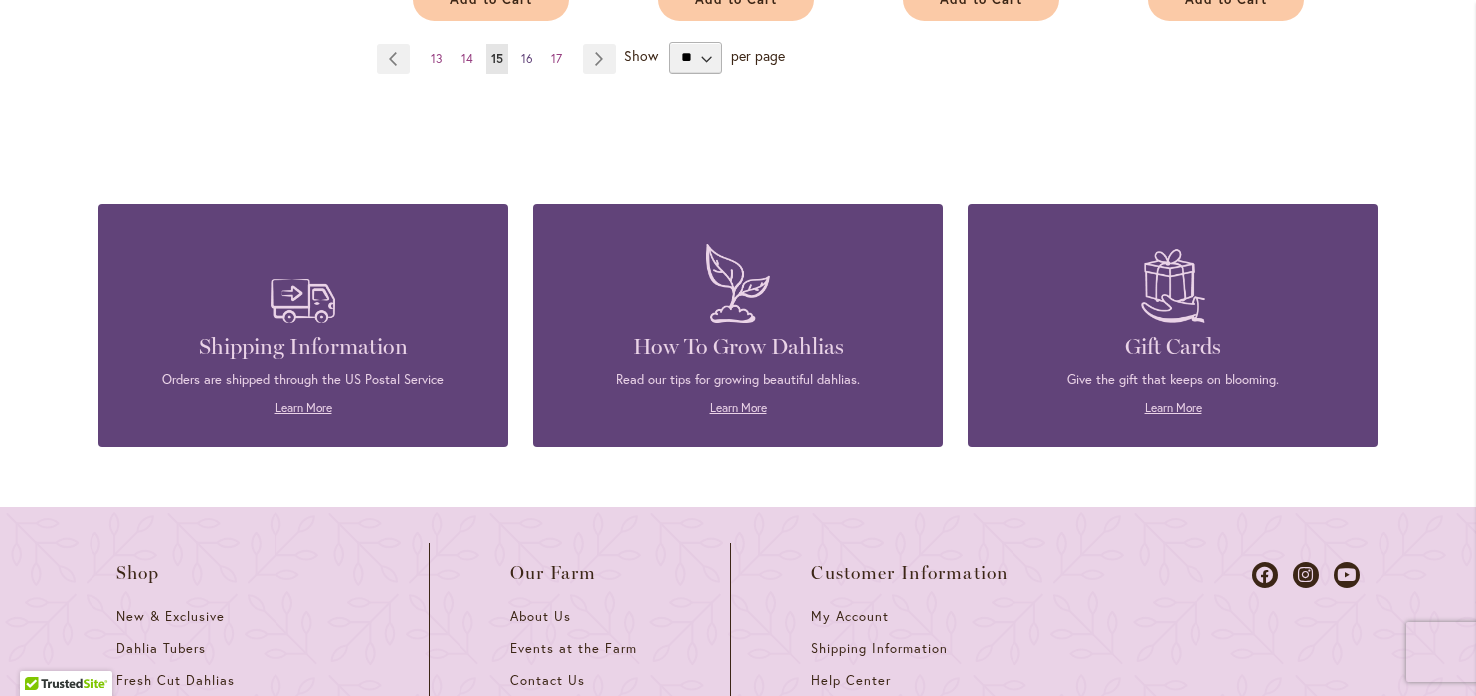 click on "16" at bounding box center (527, 58) 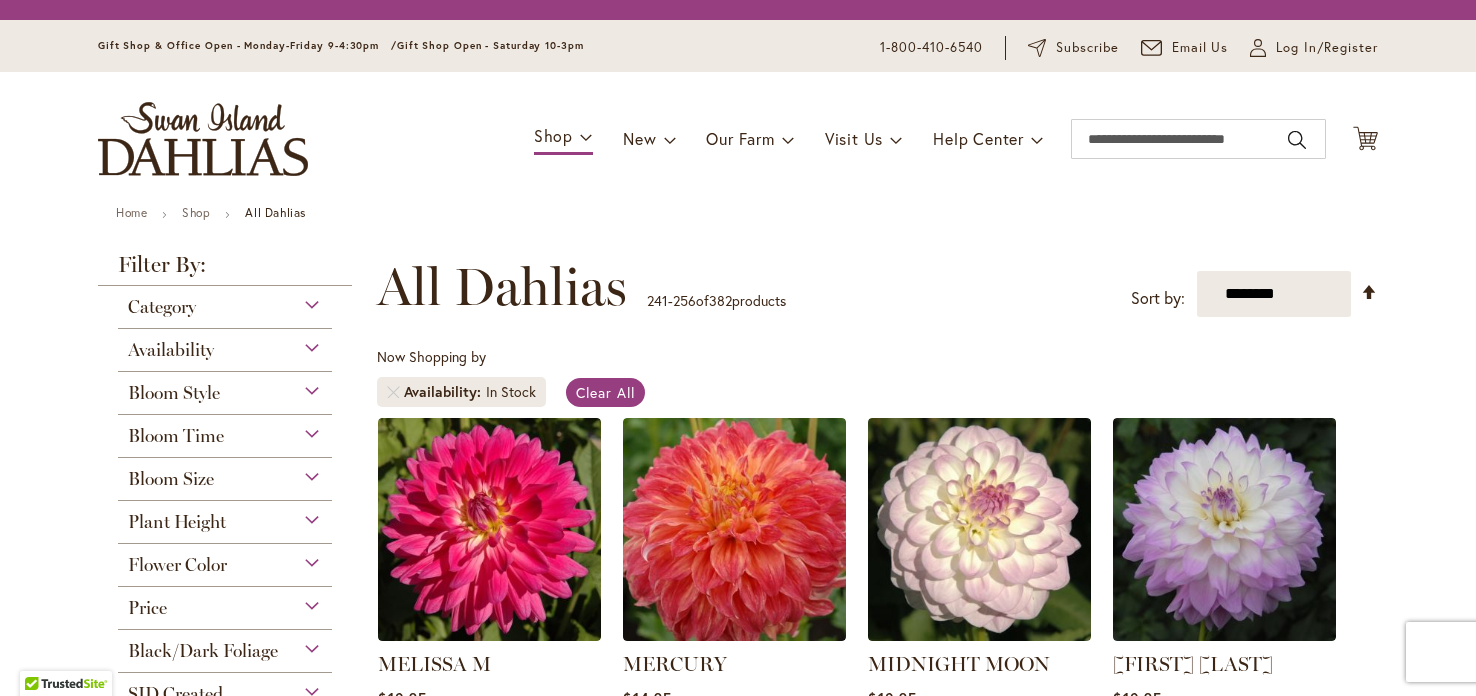scroll, scrollTop: 0, scrollLeft: 0, axis: both 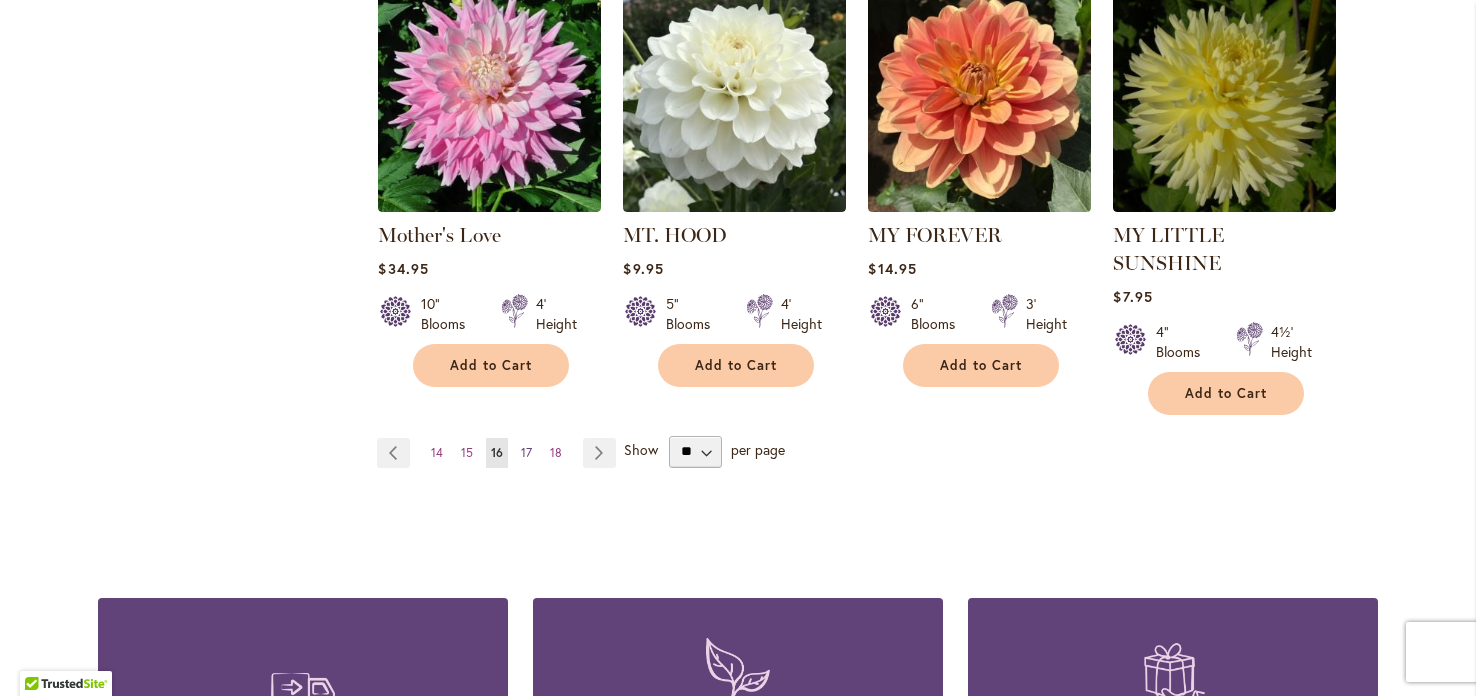 click on "17" at bounding box center (526, 452) 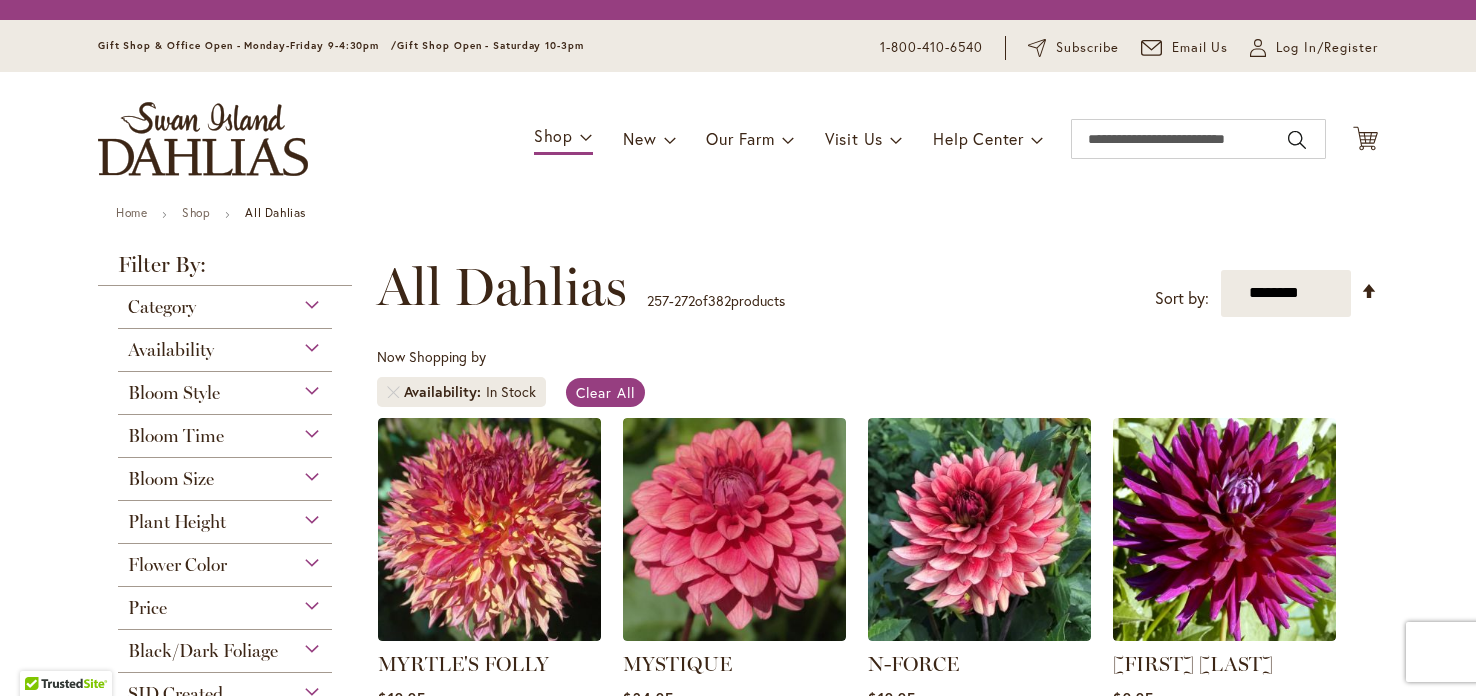 scroll, scrollTop: 0, scrollLeft: 0, axis: both 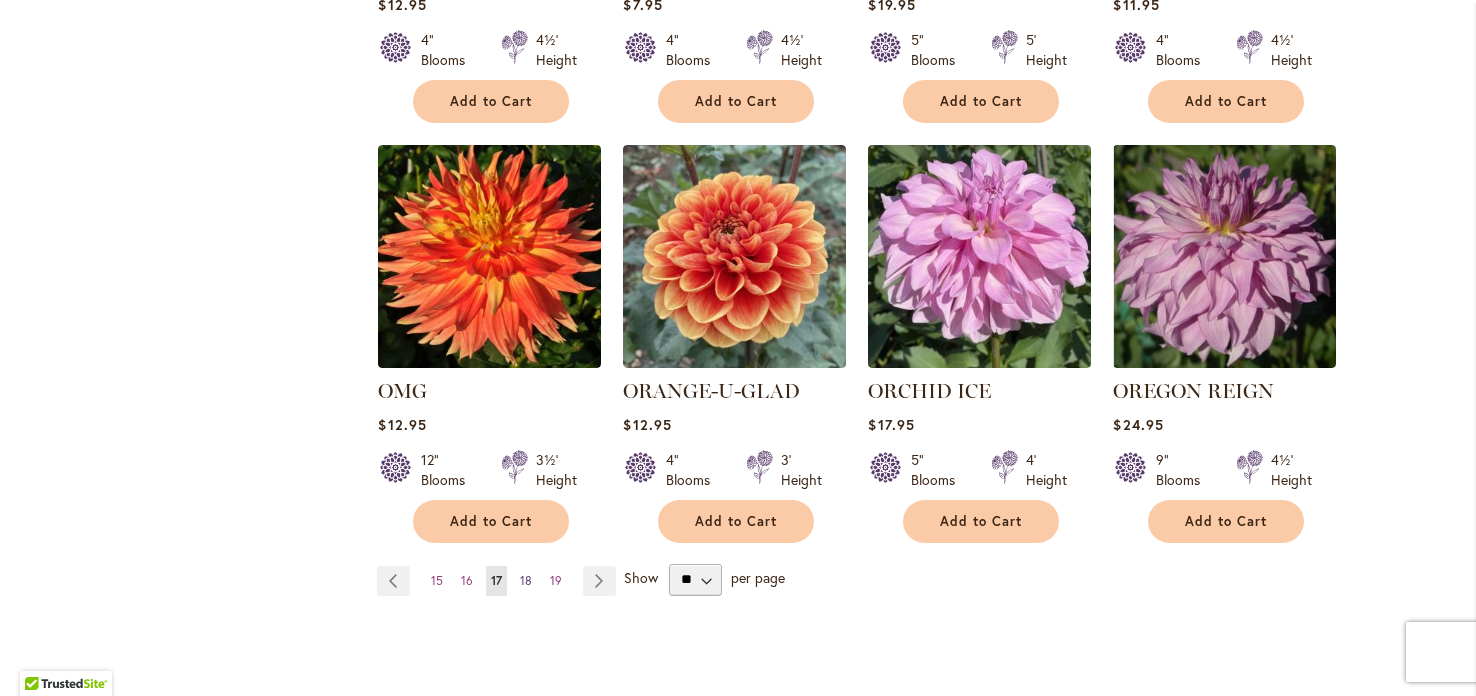 click on "18" at bounding box center [526, 580] 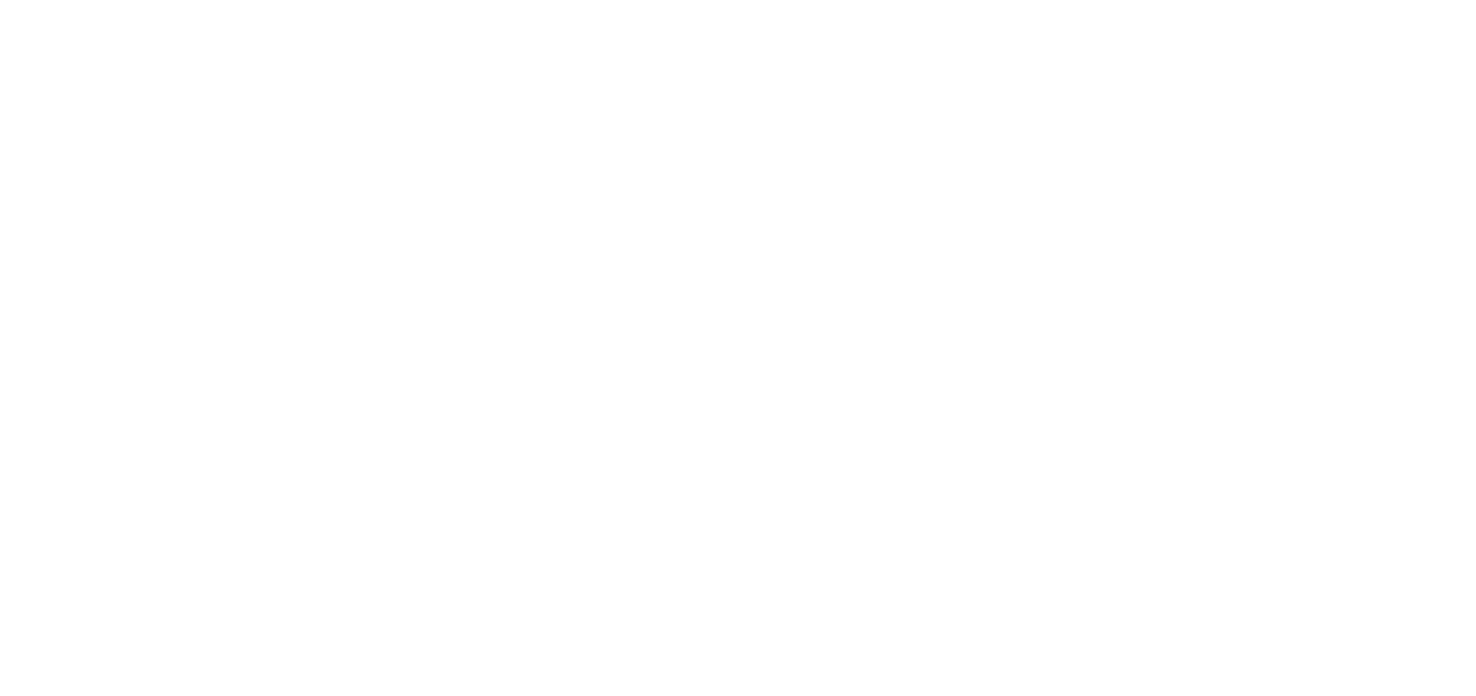 scroll, scrollTop: 0, scrollLeft: 0, axis: both 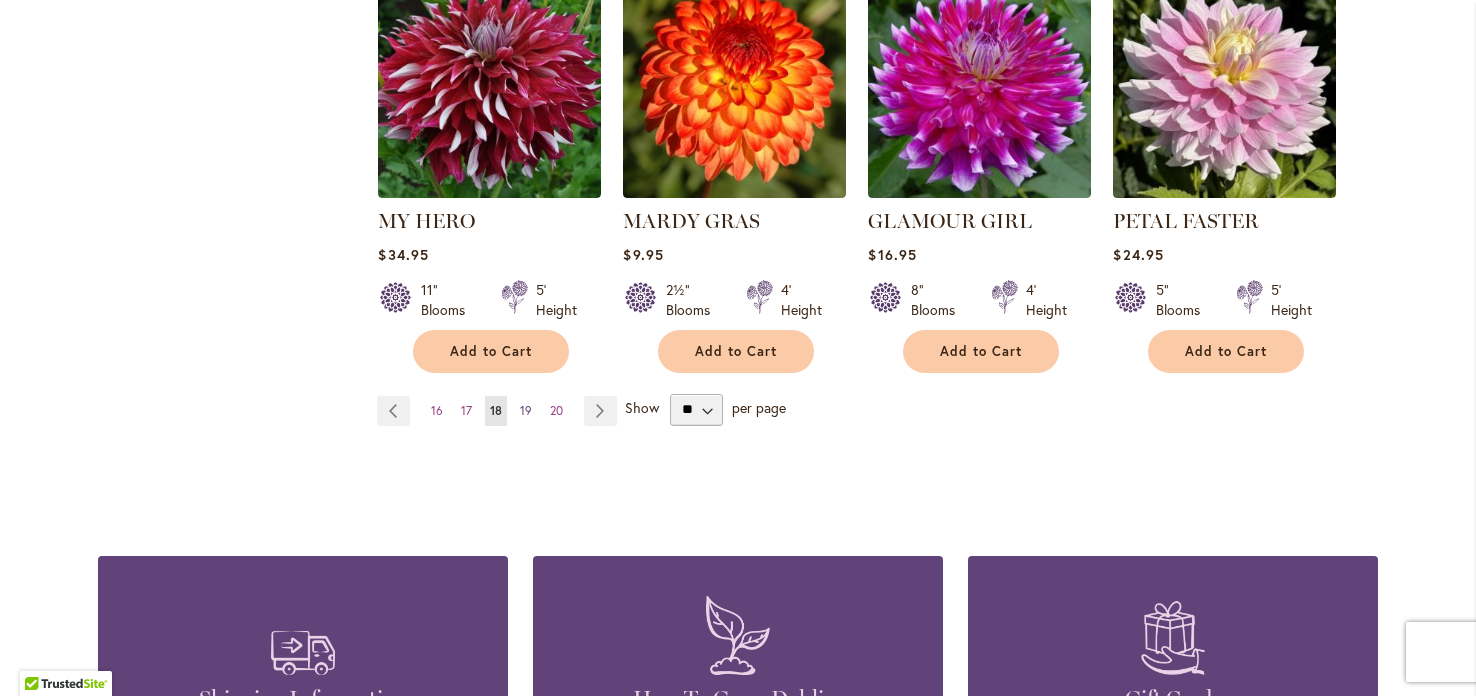 click on "19" at bounding box center (526, 410) 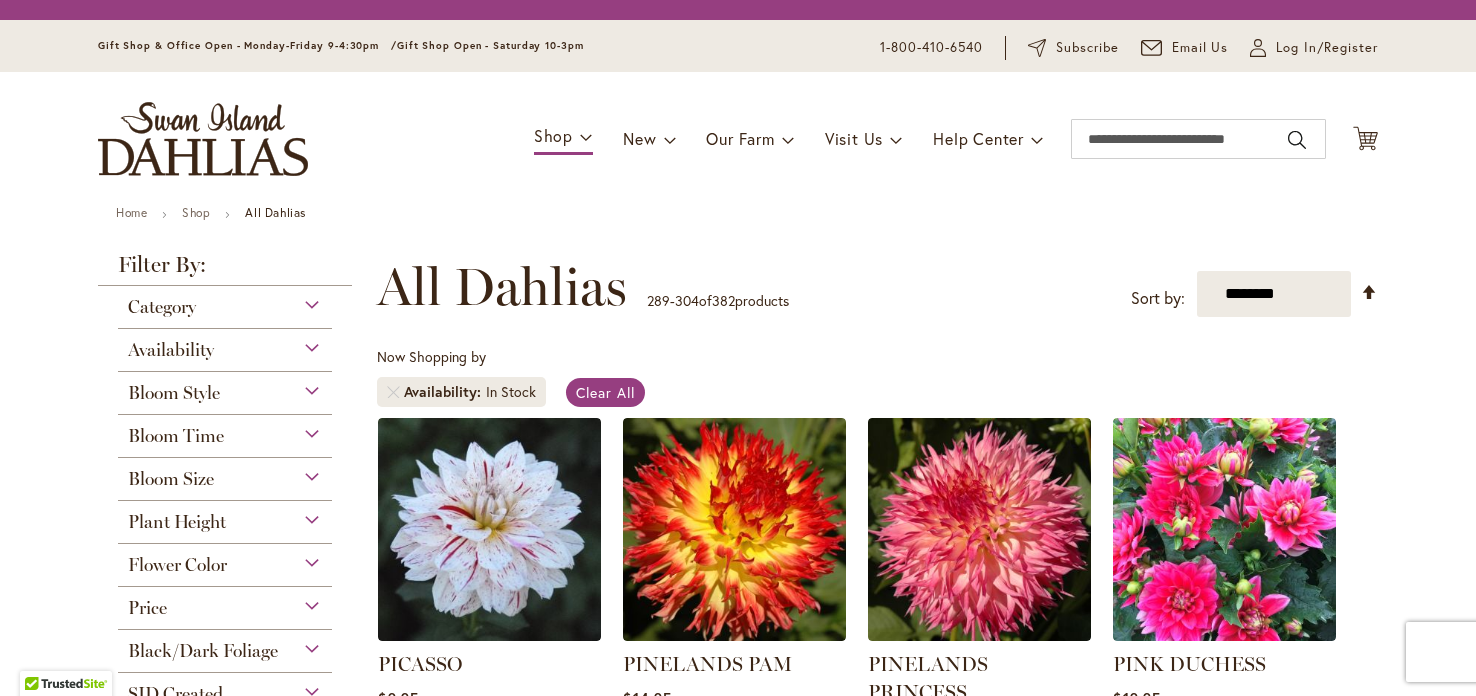 scroll, scrollTop: 0, scrollLeft: 0, axis: both 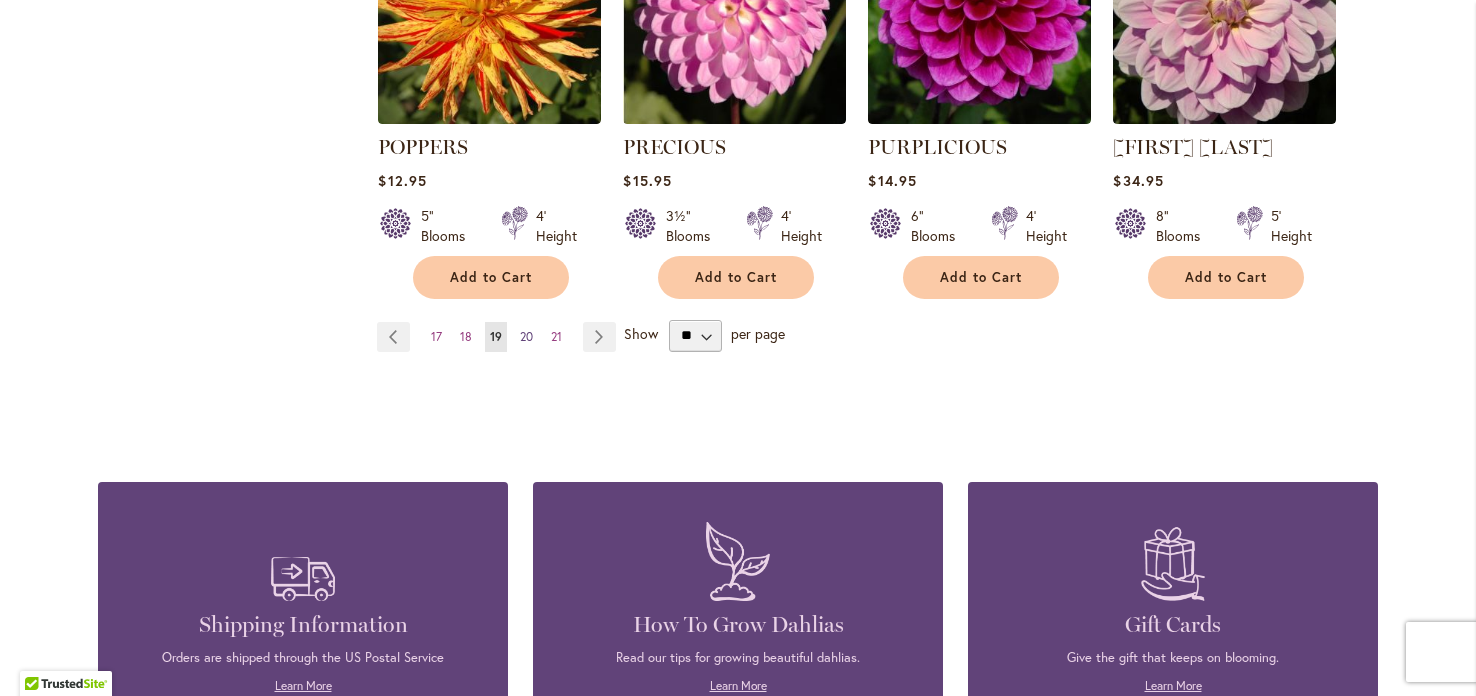 click on "20" at bounding box center (526, 336) 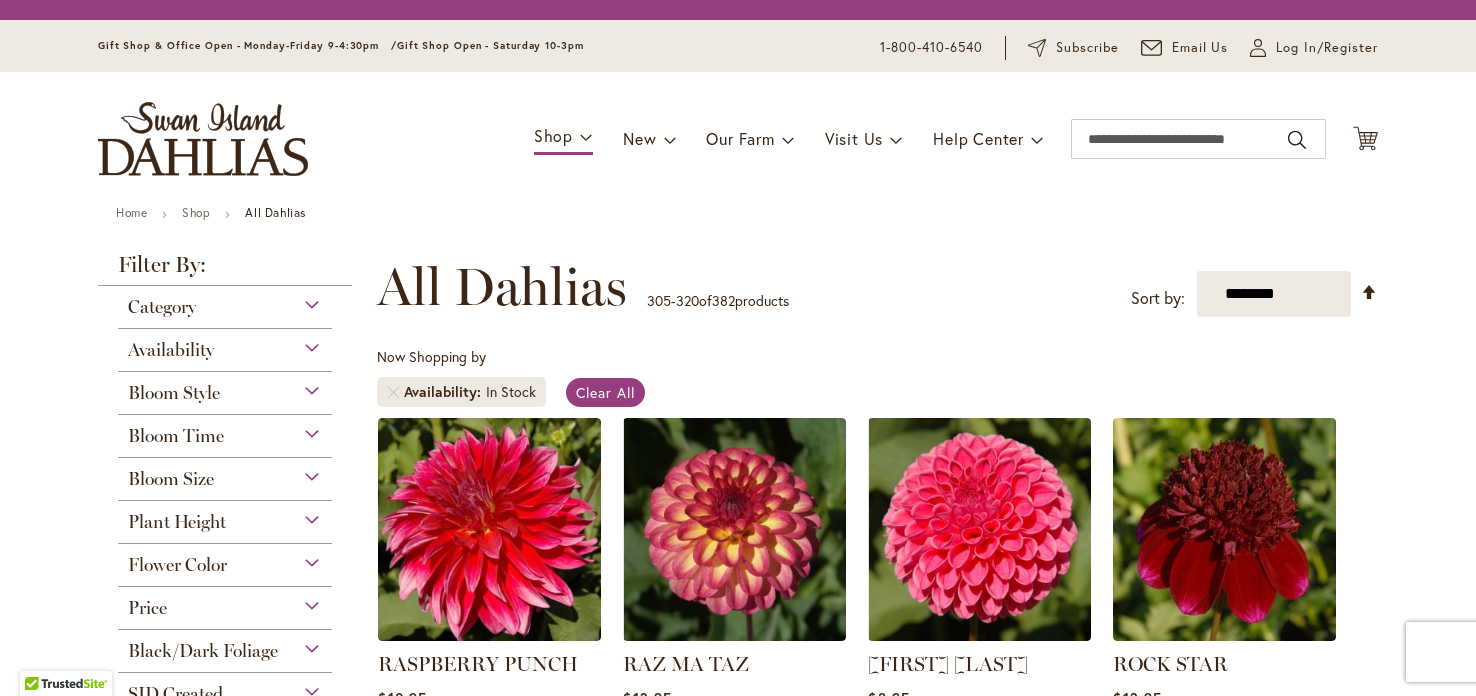 scroll, scrollTop: 0, scrollLeft: 0, axis: both 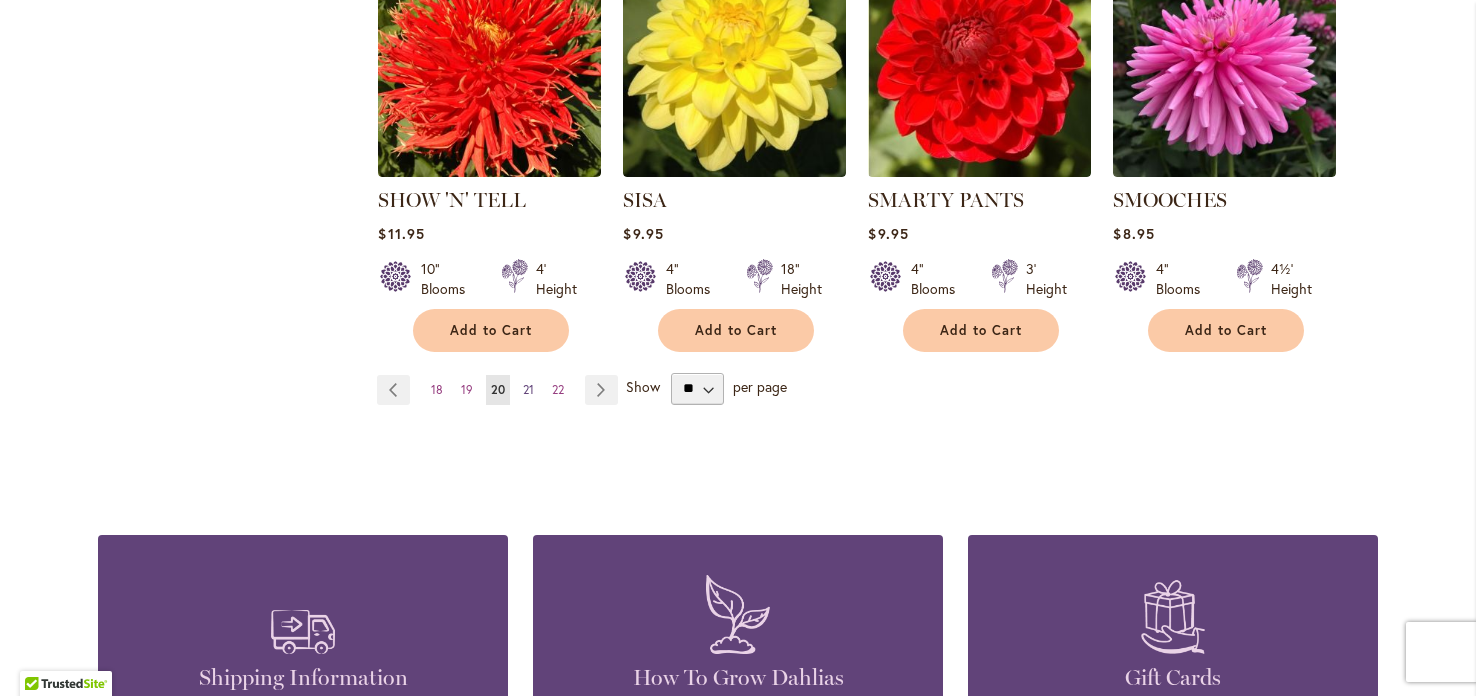 click on "21" at bounding box center [528, 389] 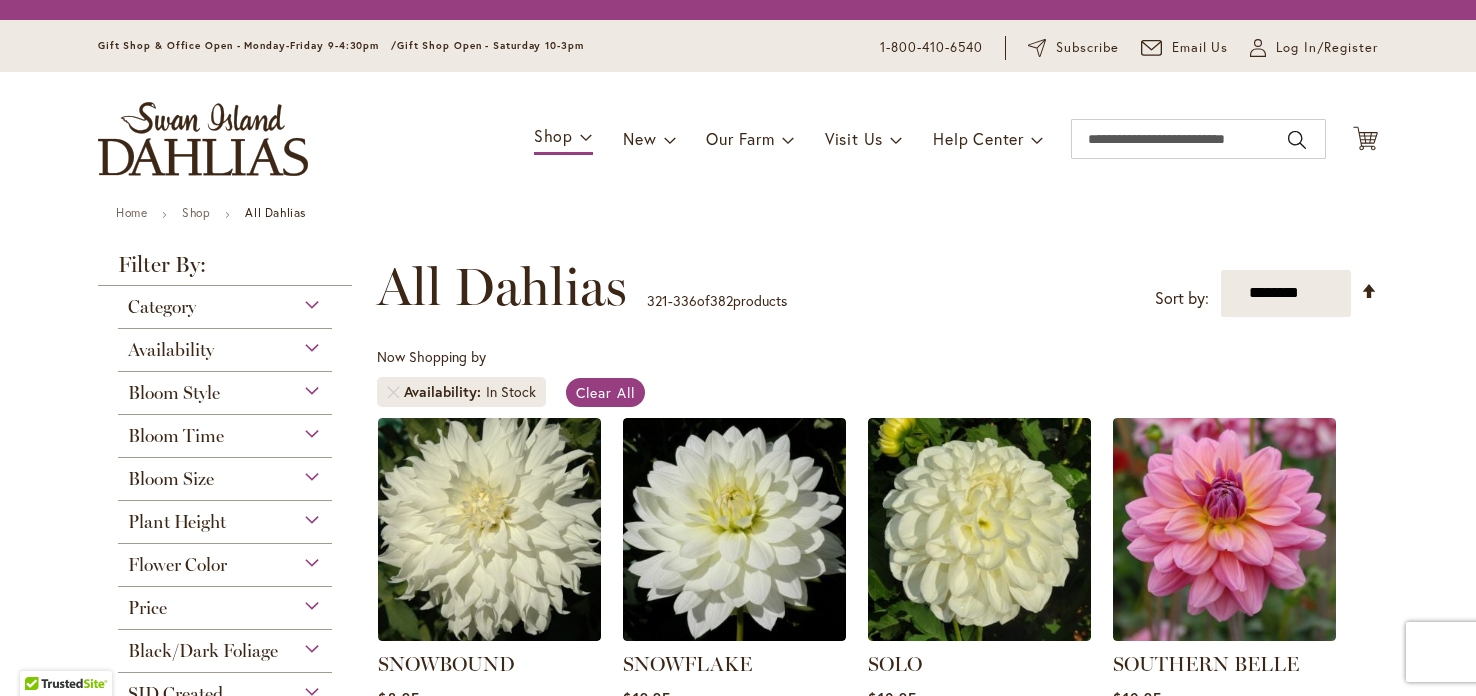 scroll, scrollTop: 0, scrollLeft: 0, axis: both 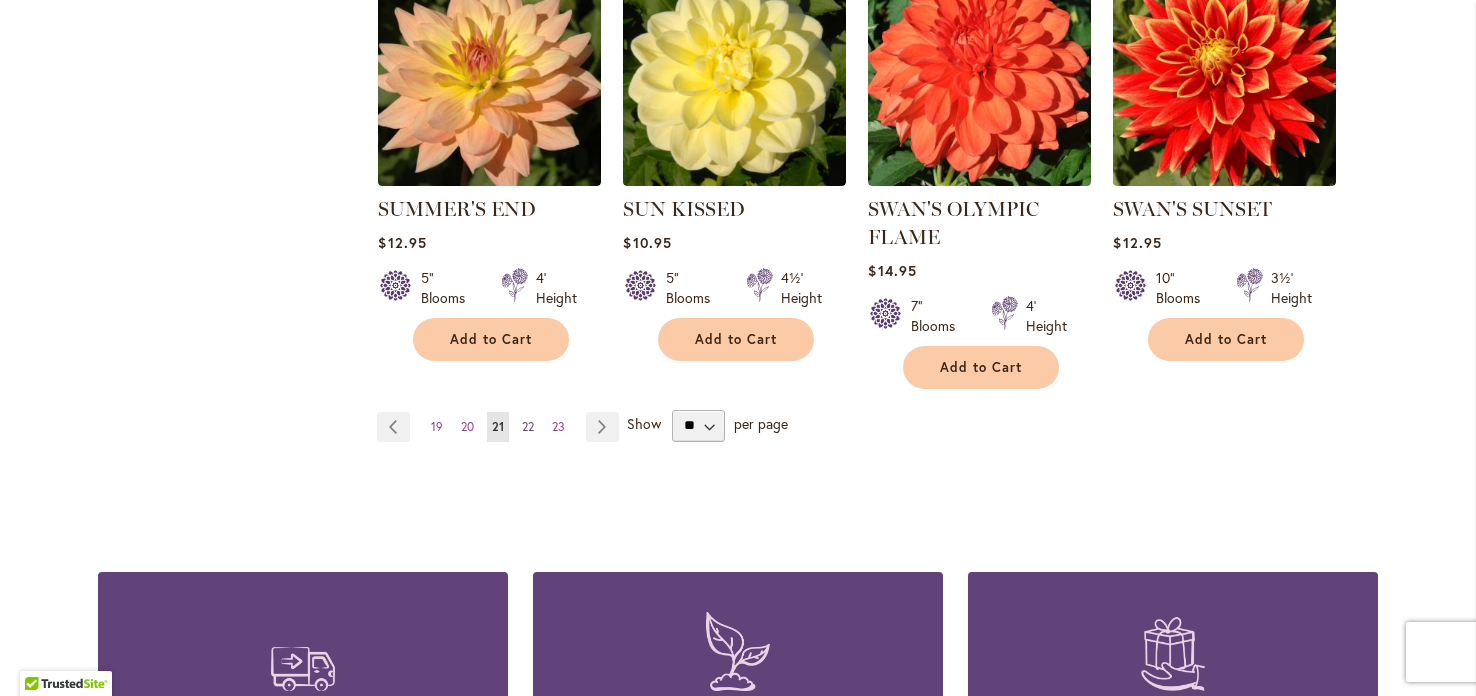 click on "22" at bounding box center [528, 426] 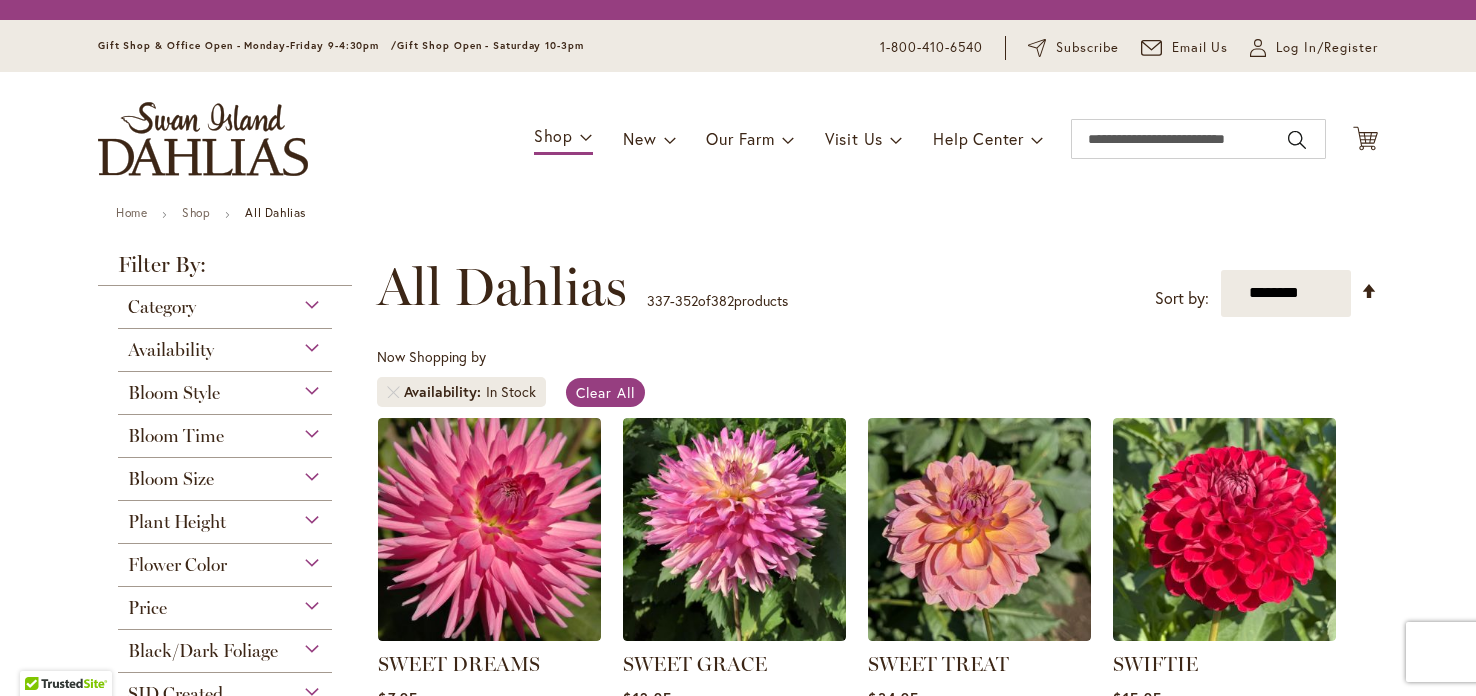 scroll, scrollTop: 0, scrollLeft: 0, axis: both 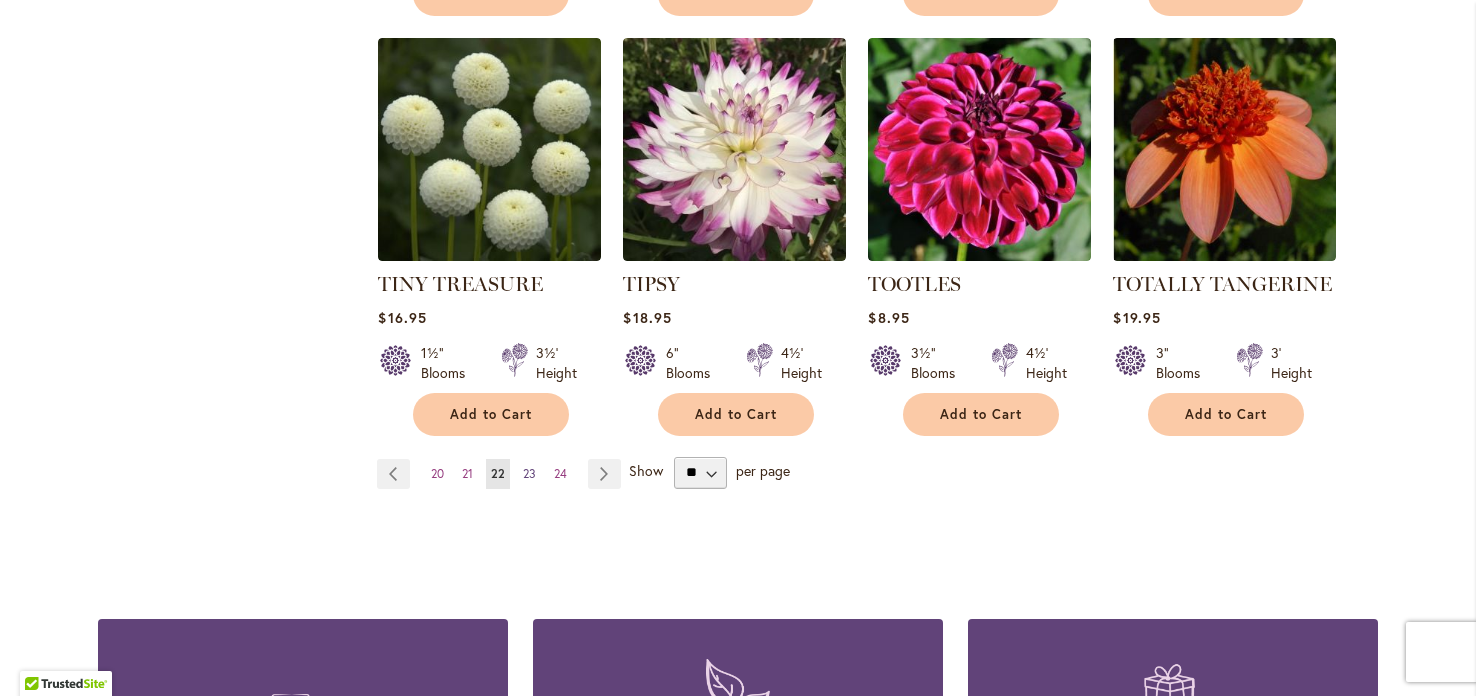 click on "Page
23" at bounding box center [529, 474] 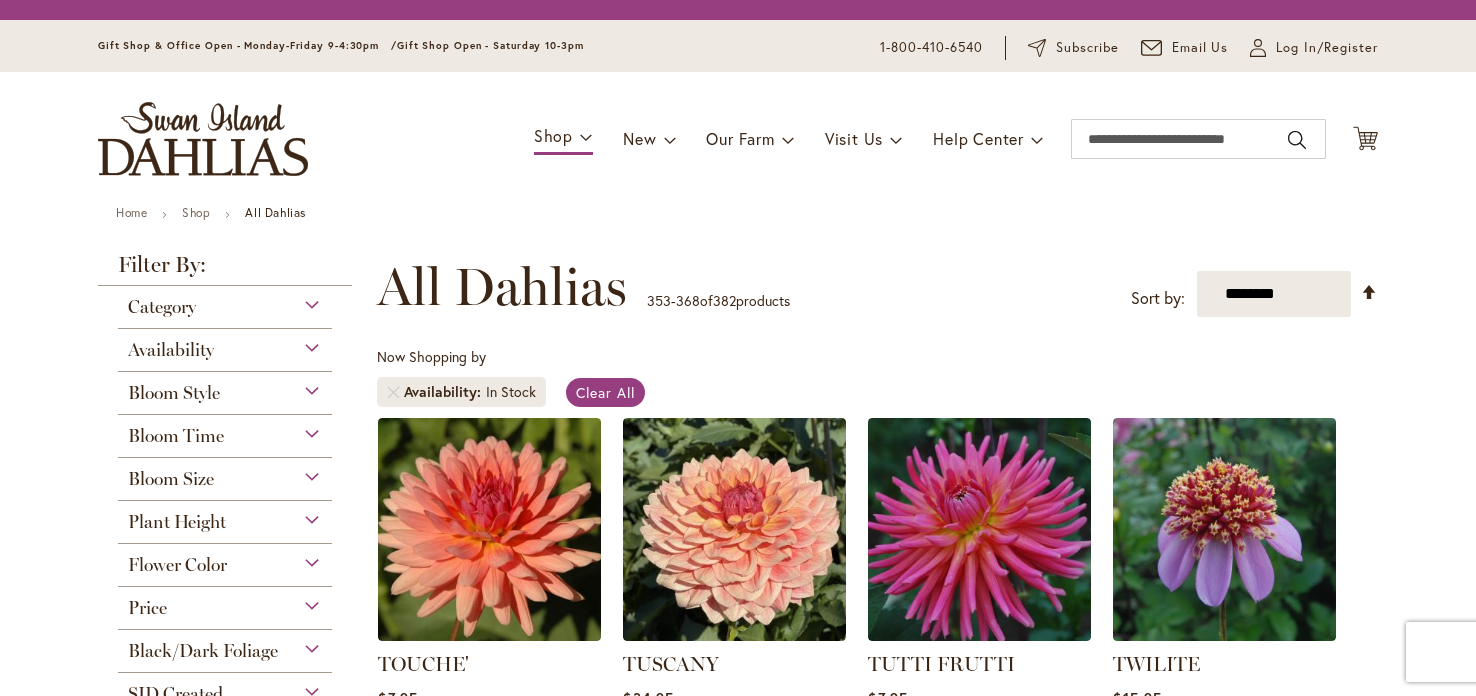 scroll, scrollTop: 0, scrollLeft: 0, axis: both 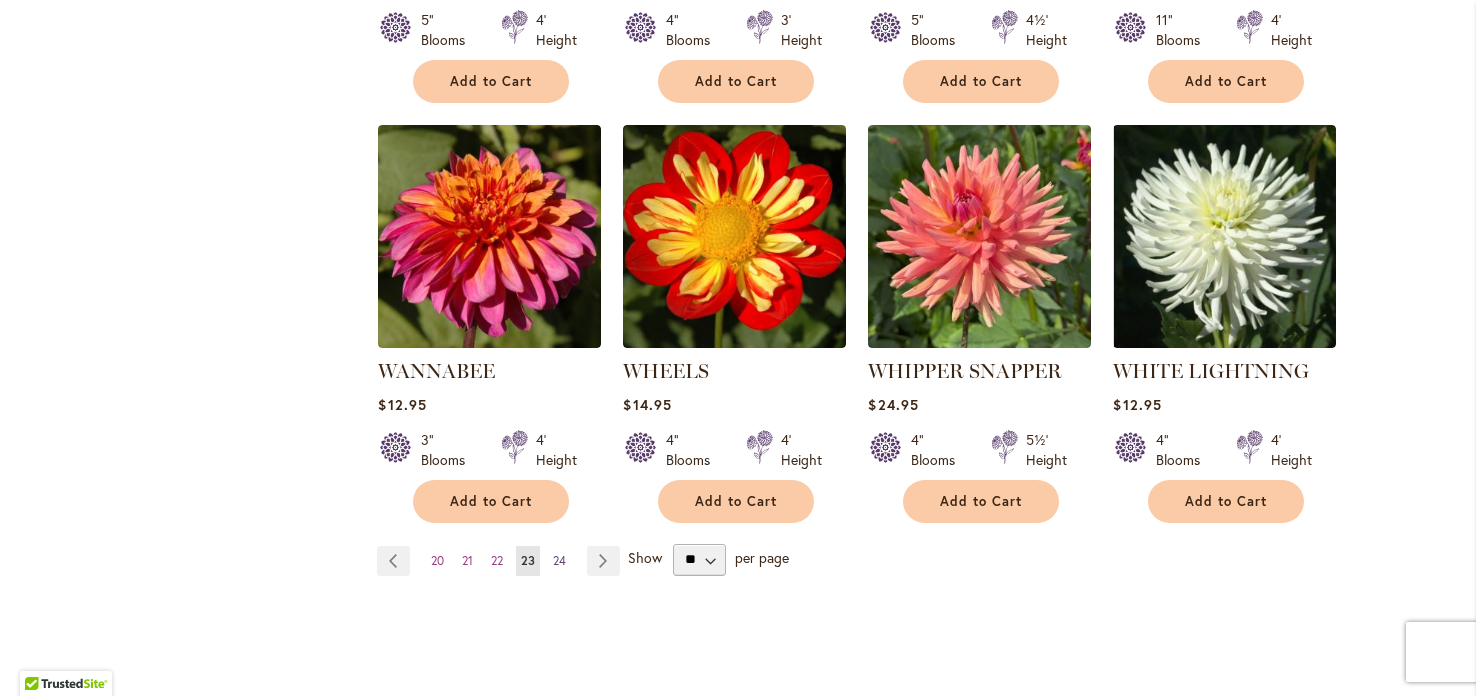 click on "24" at bounding box center (559, 560) 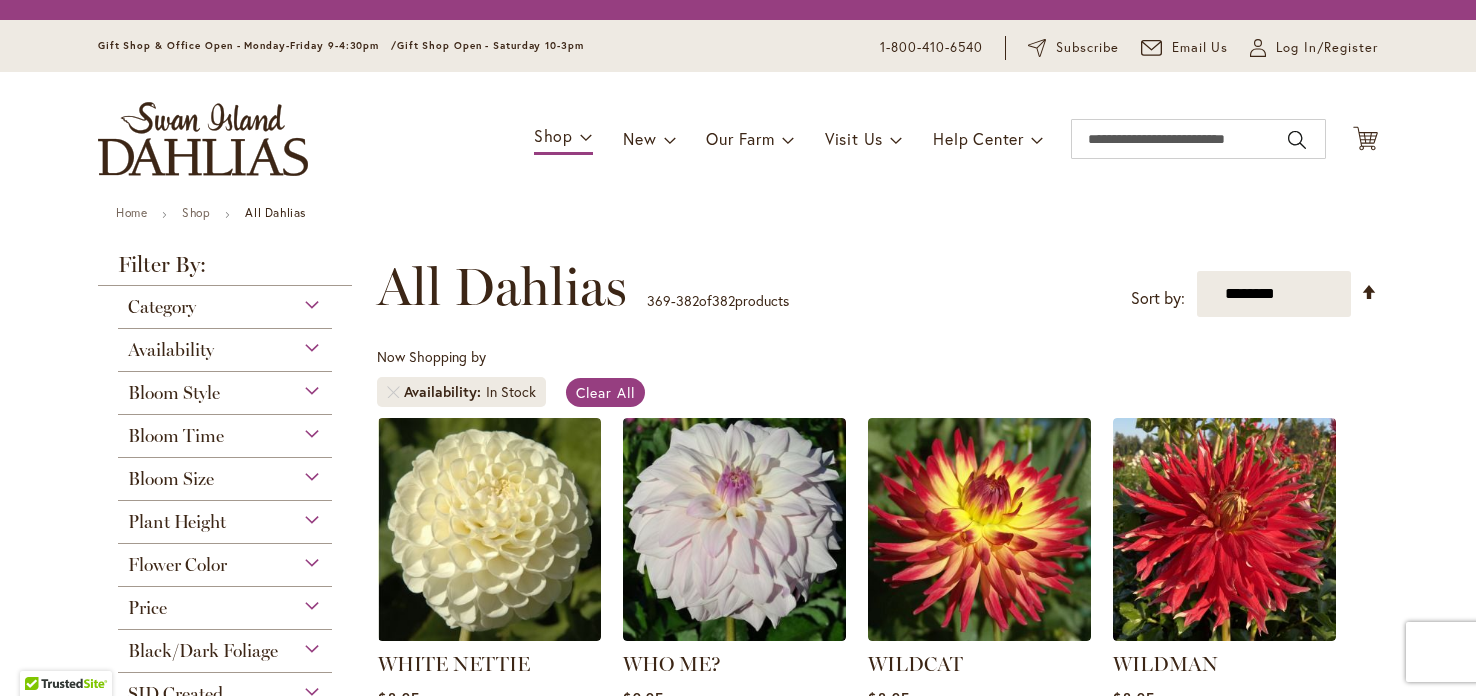 scroll, scrollTop: 0, scrollLeft: 0, axis: both 